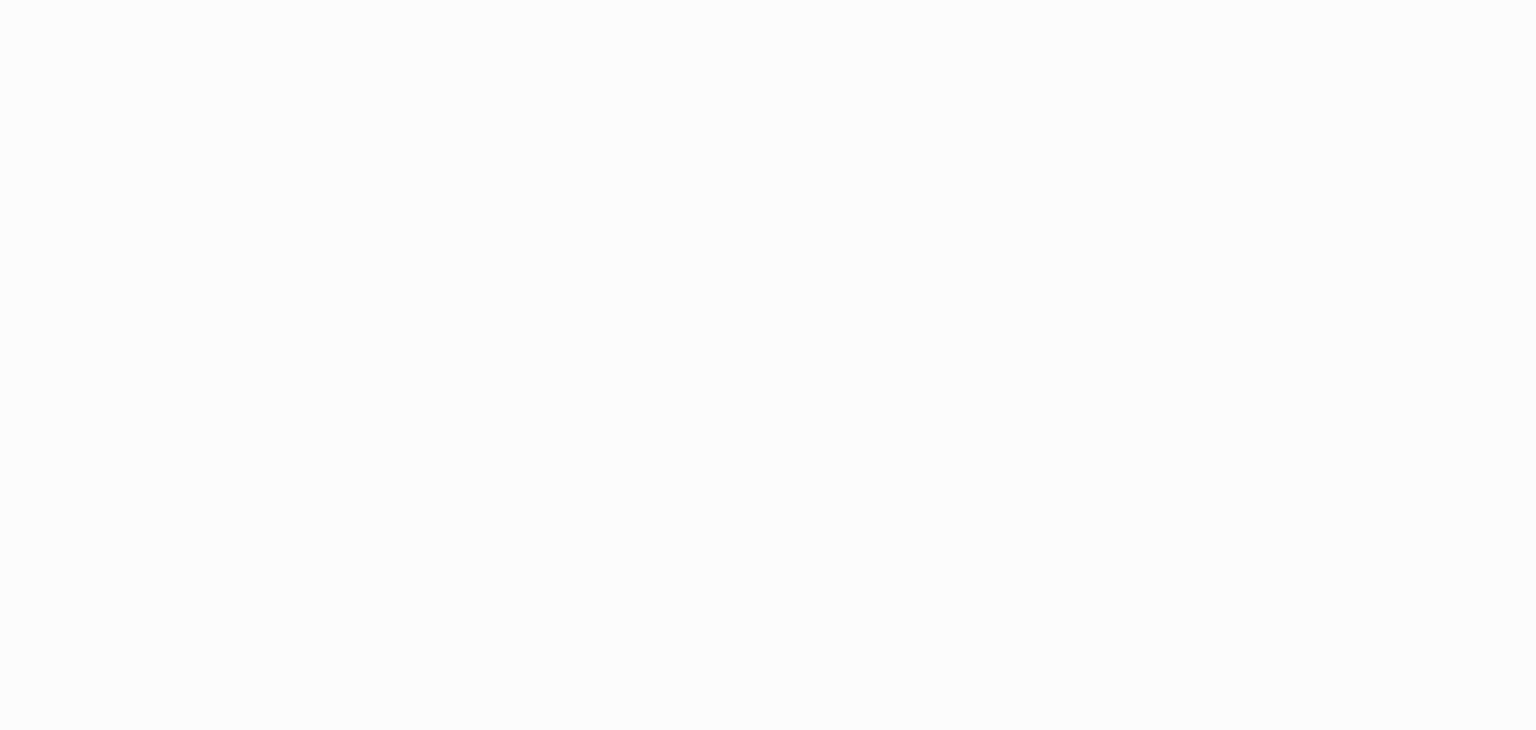 scroll, scrollTop: 0, scrollLeft: 0, axis: both 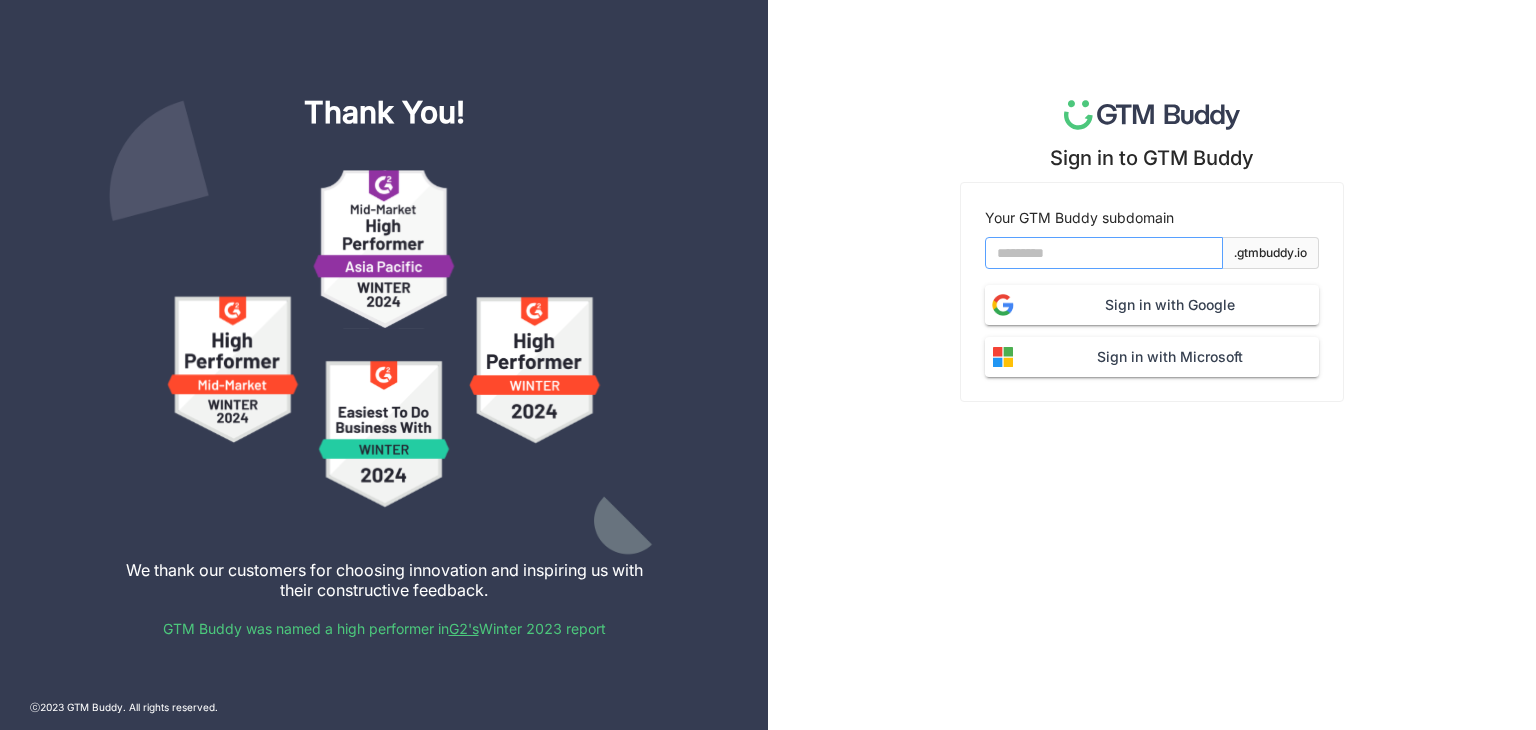 click at bounding box center (1104, 253) 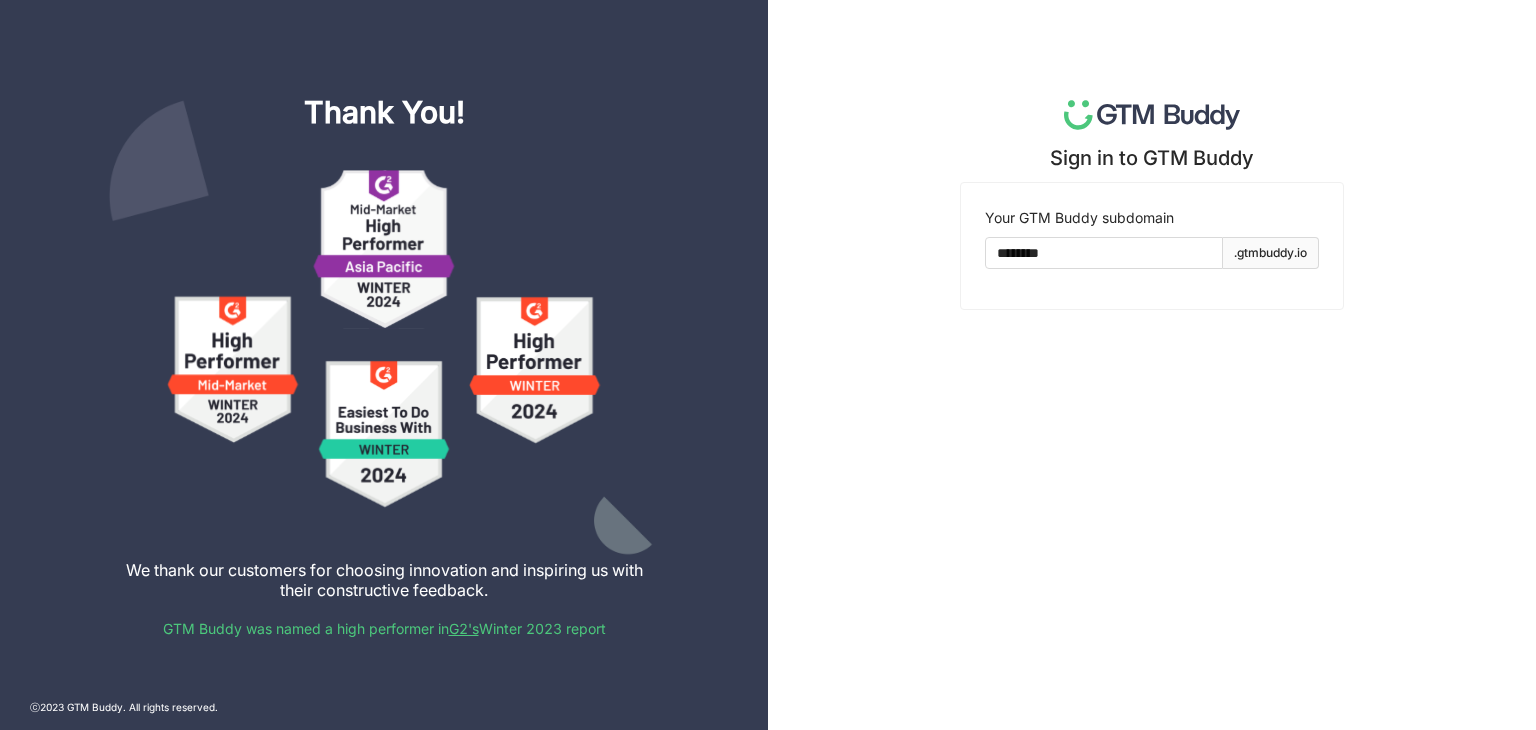 click on ".gtmbuddy.io" 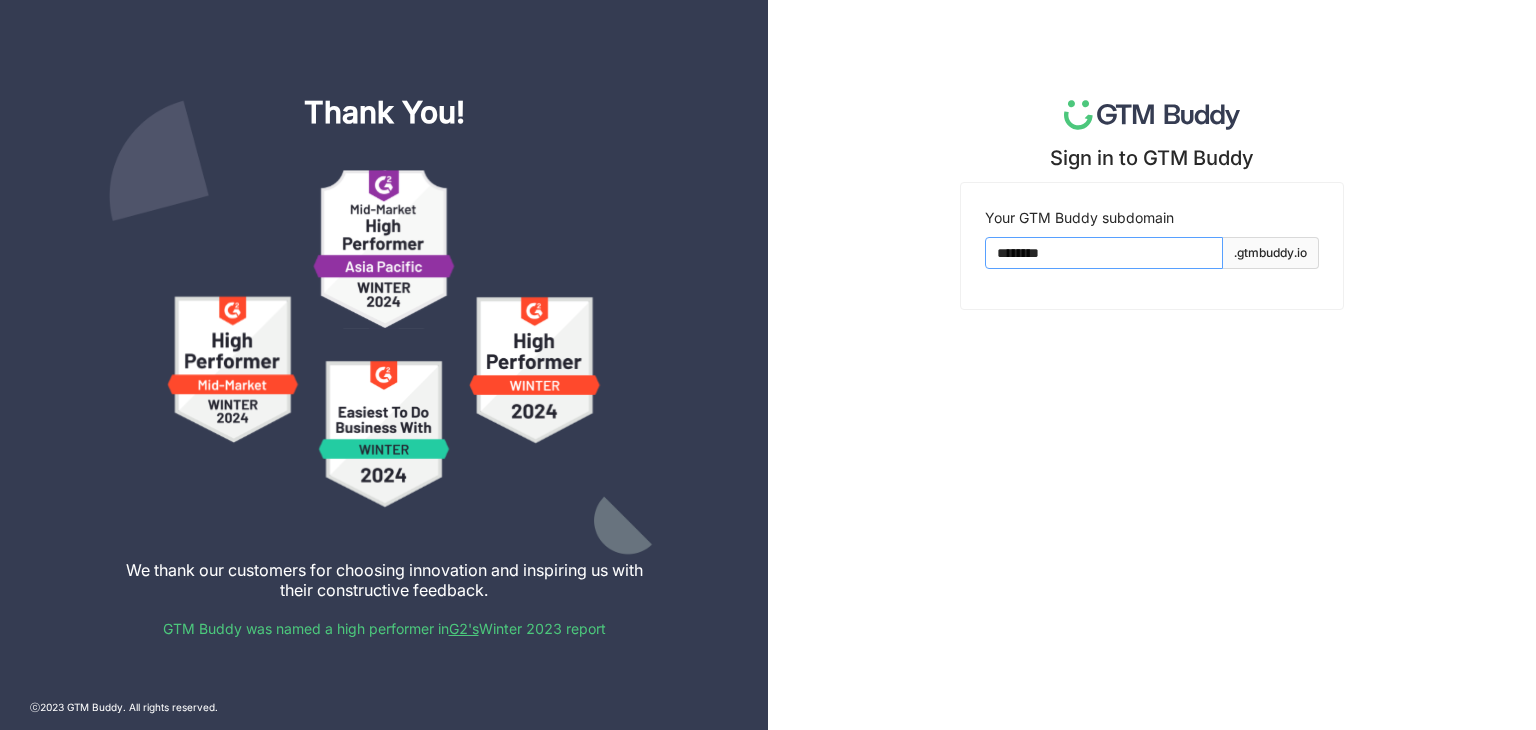click on "********" at bounding box center (1104, 253) 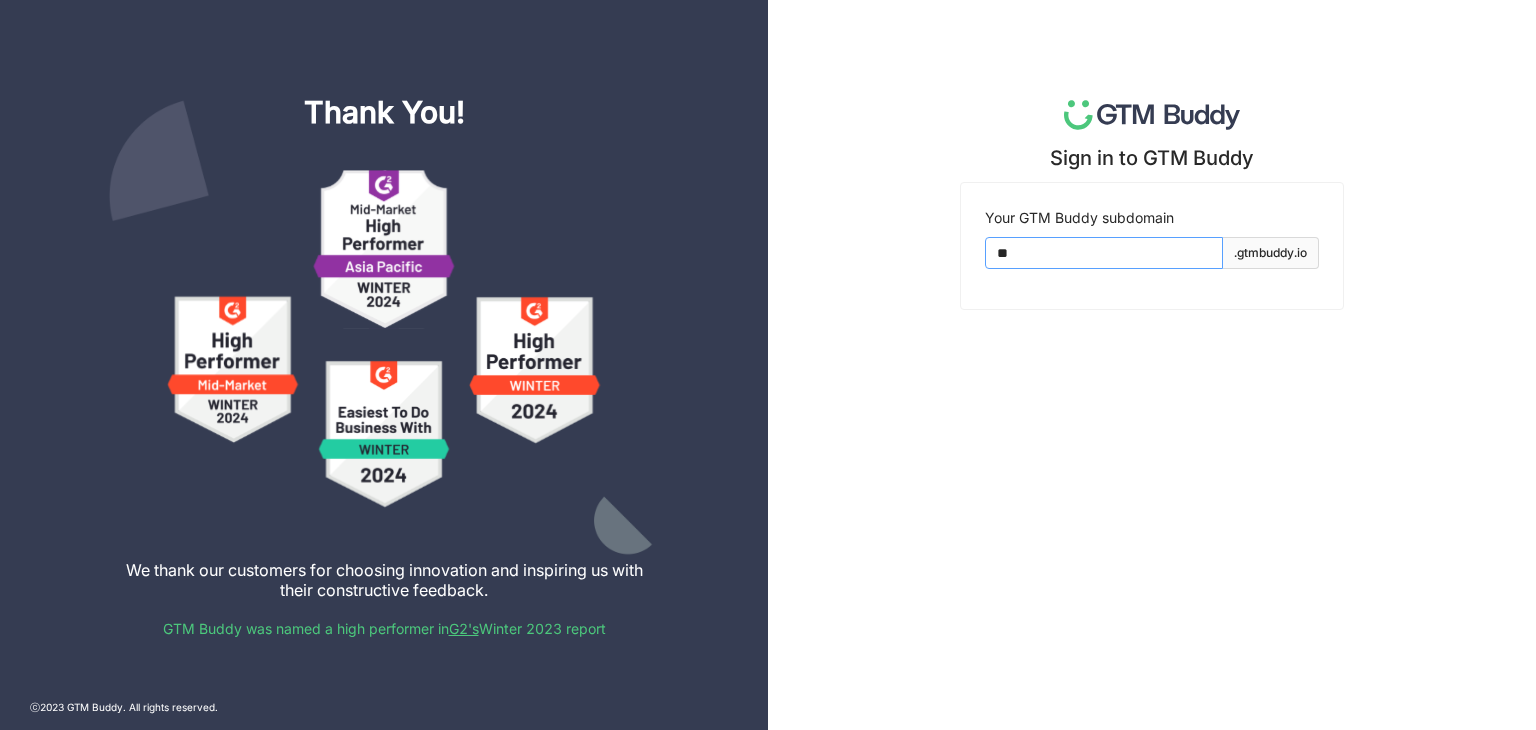 type on "*" 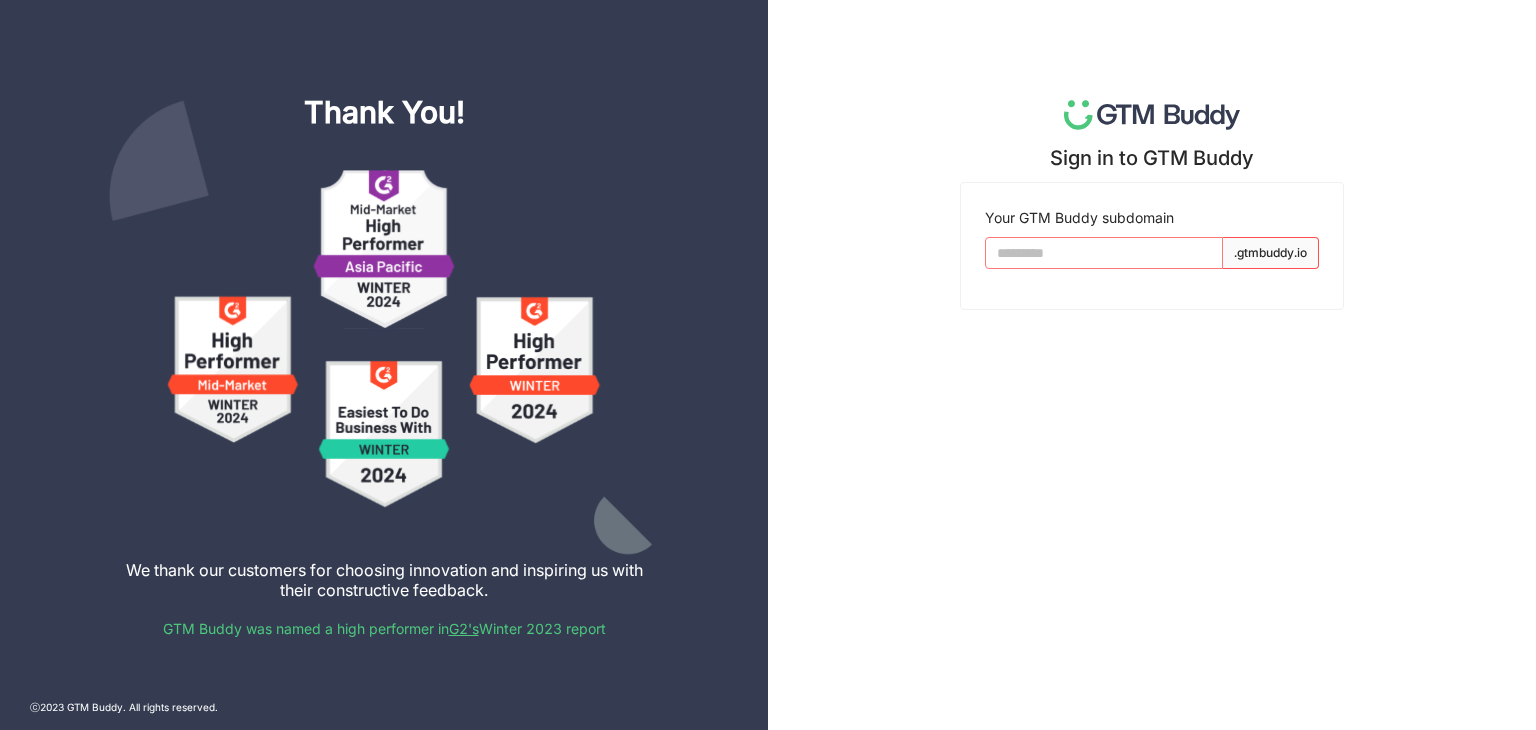 type 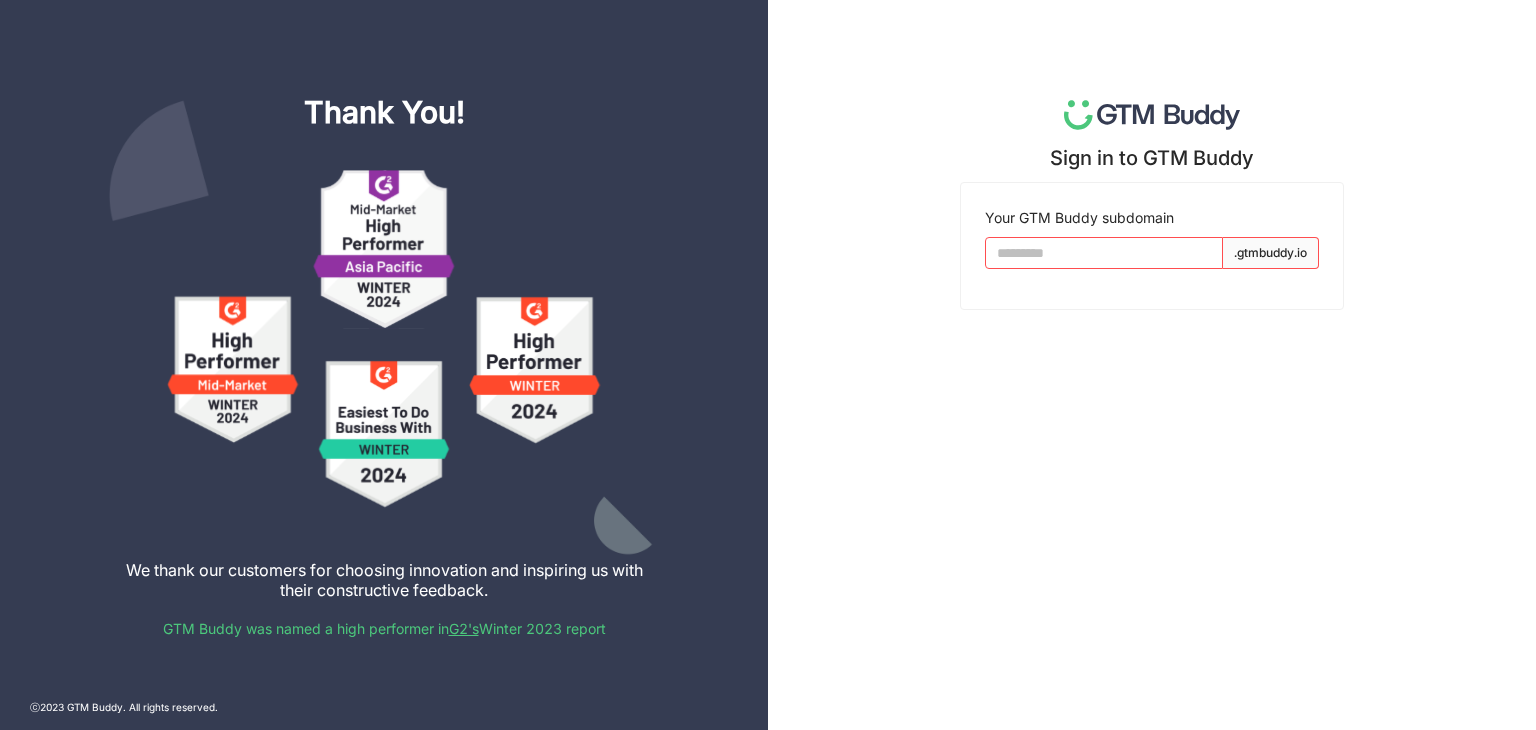 click on "Sign in to GTM Buddy Your GTM Buddy subdomain .gtmbuddy.io" 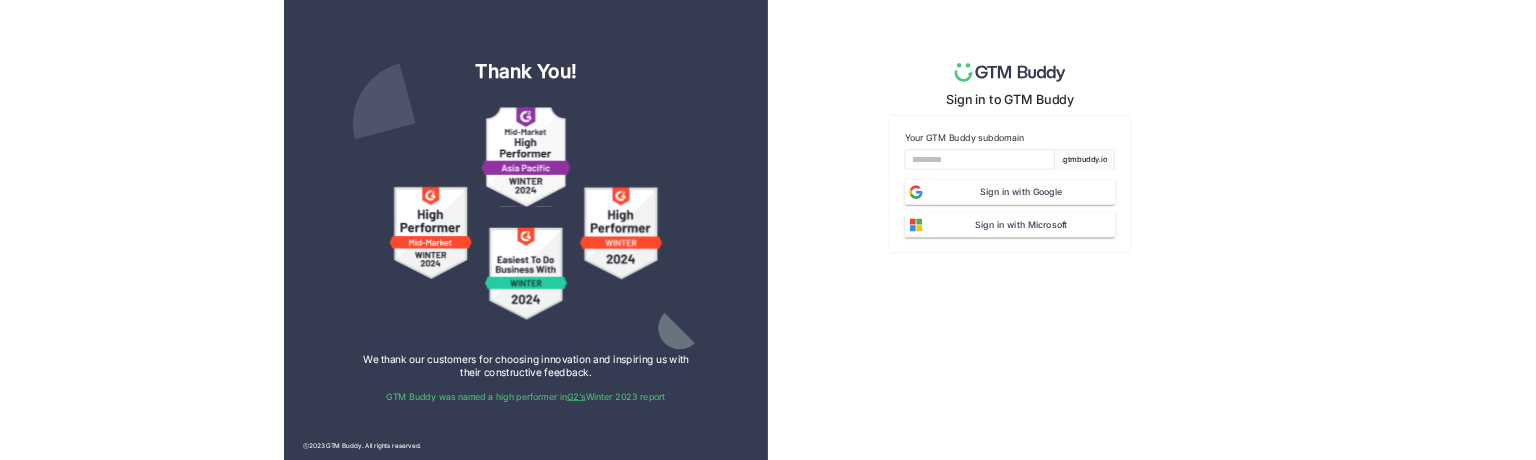 scroll, scrollTop: 0, scrollLeft: 0, axis: both 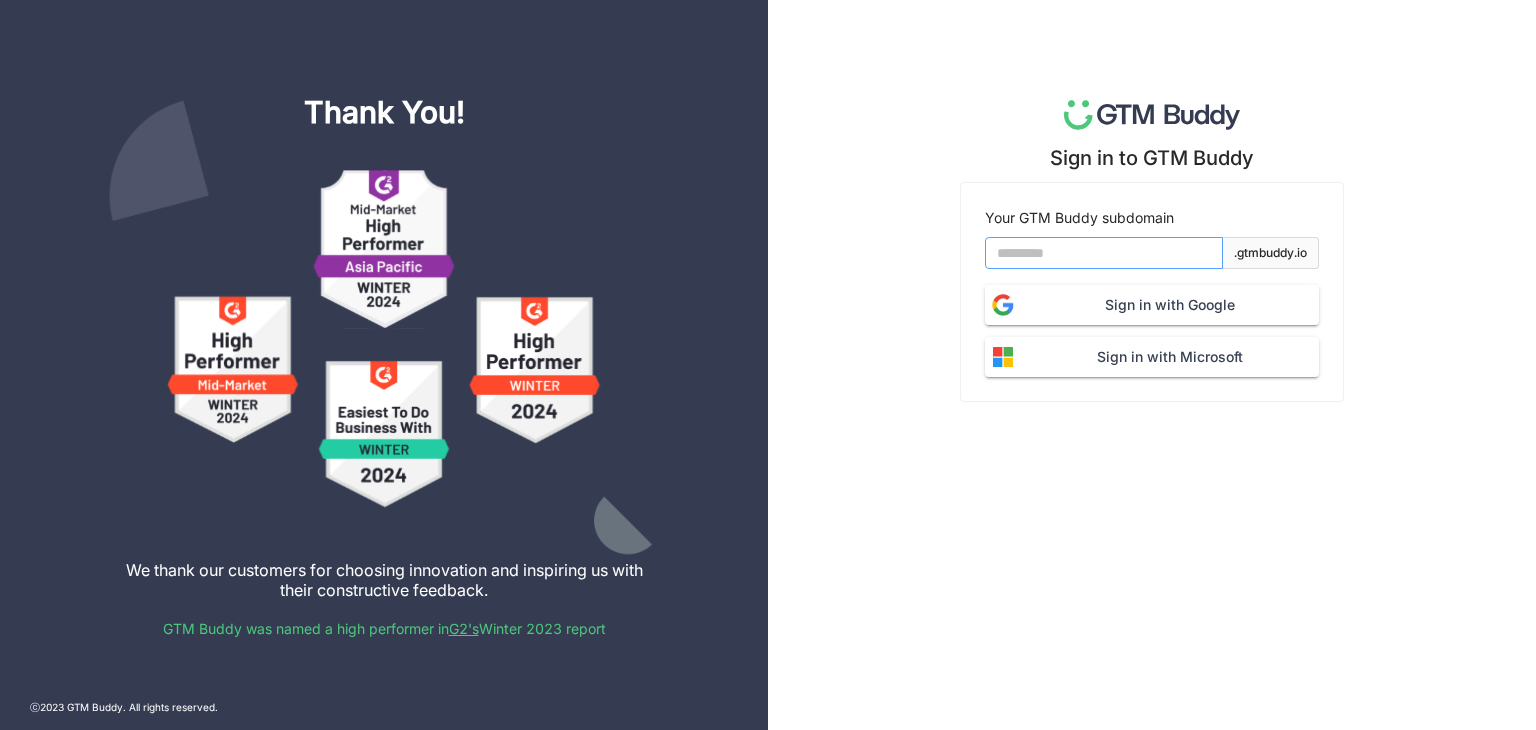 click at bounding box center [1104, 253] 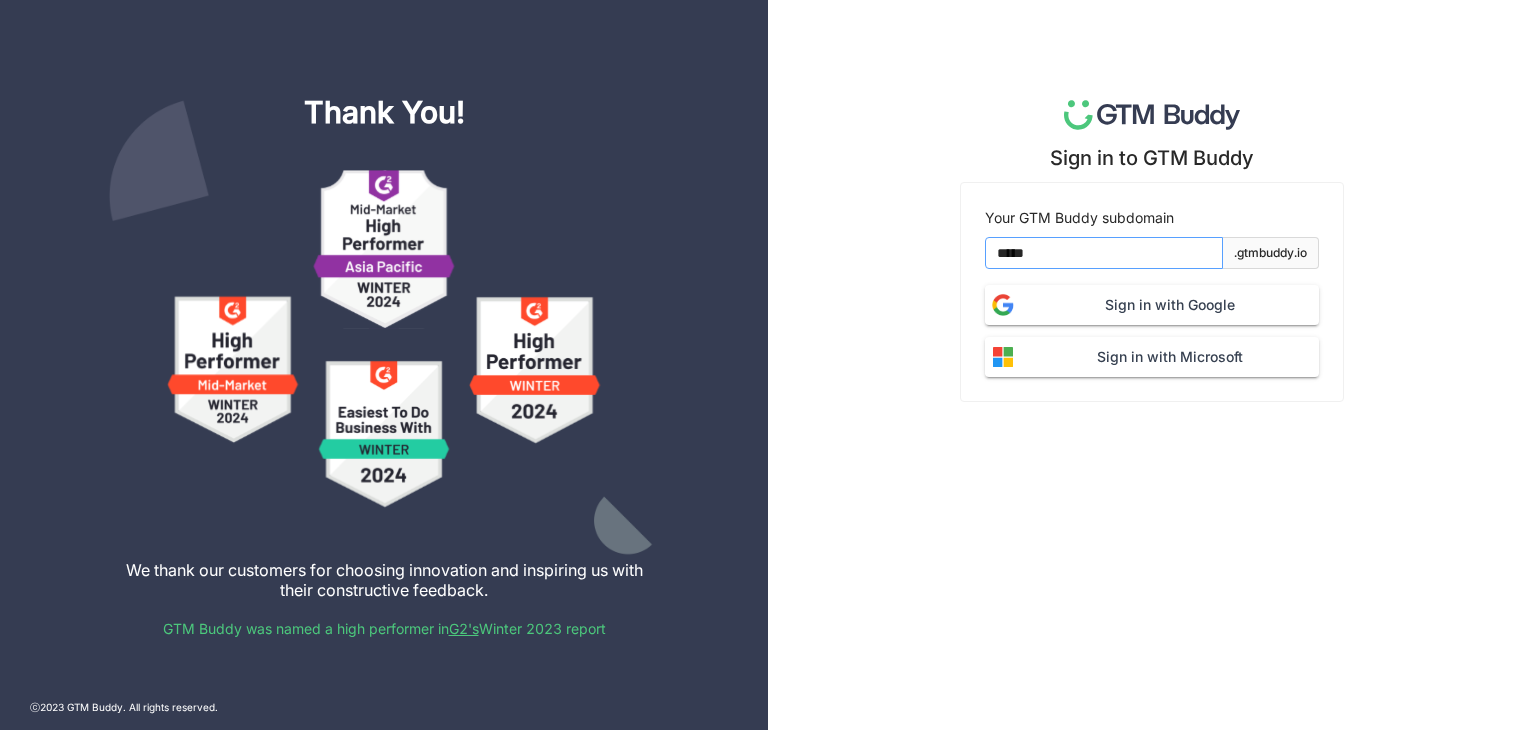 click on "Sign in with Google" 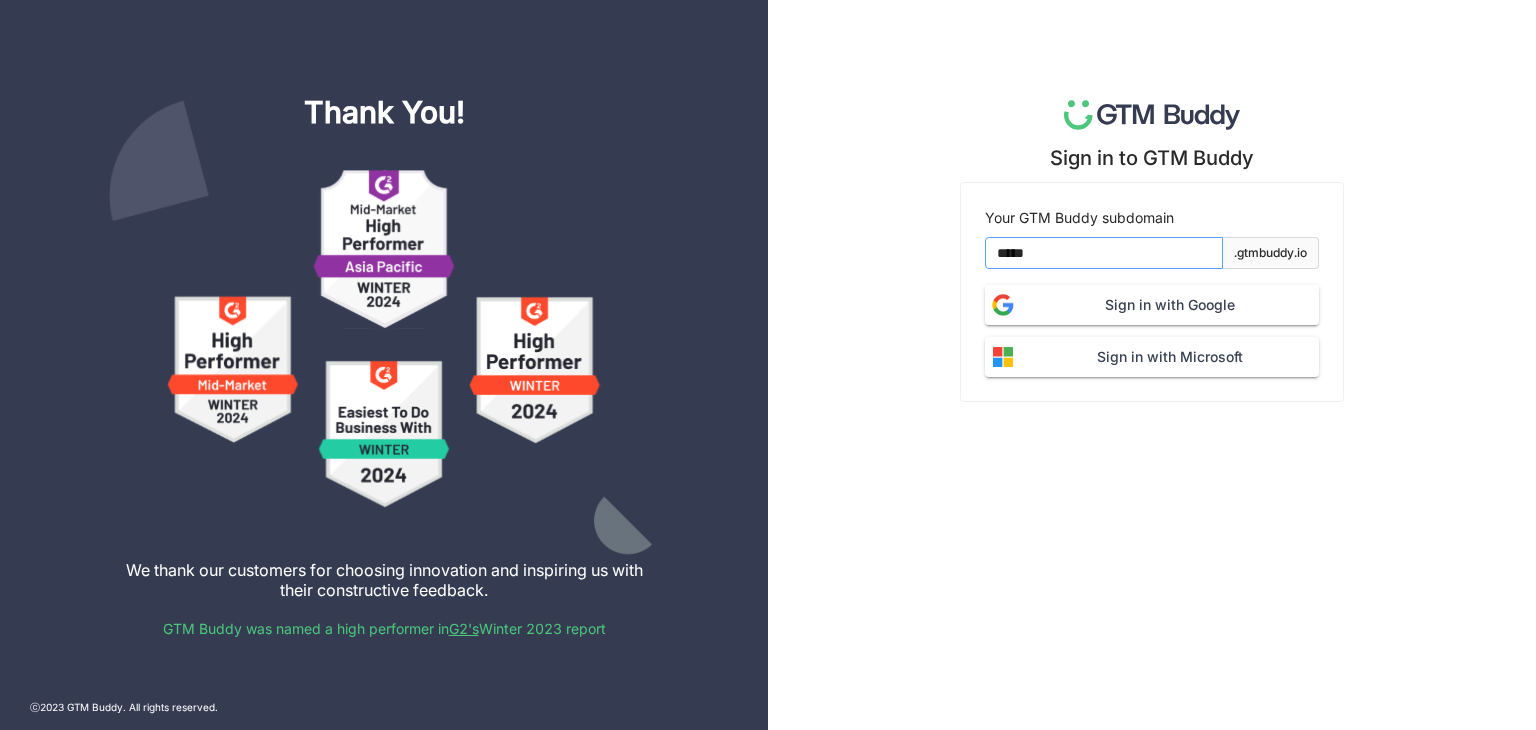 click on "Sign in with Google" 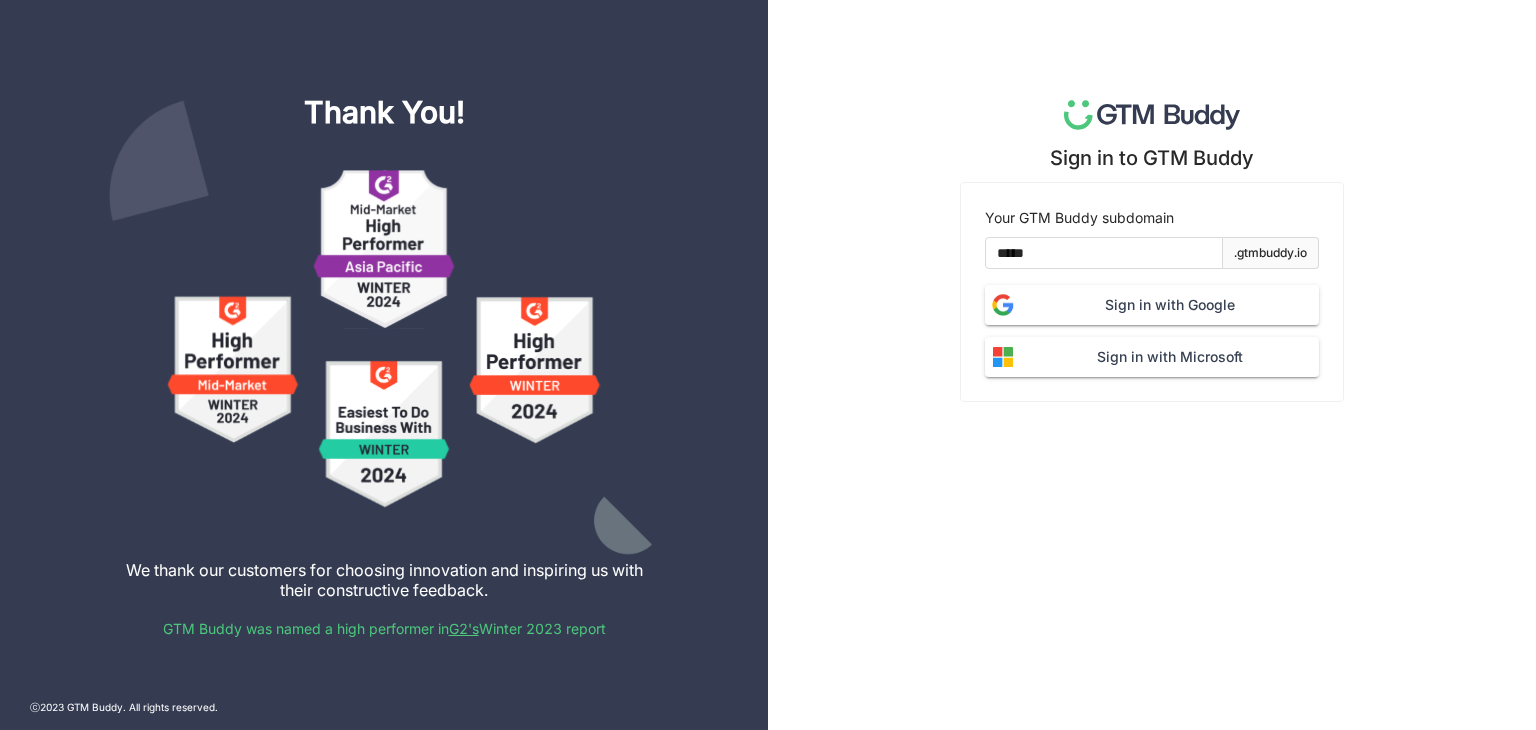 click on ".gtmbuddy.io" 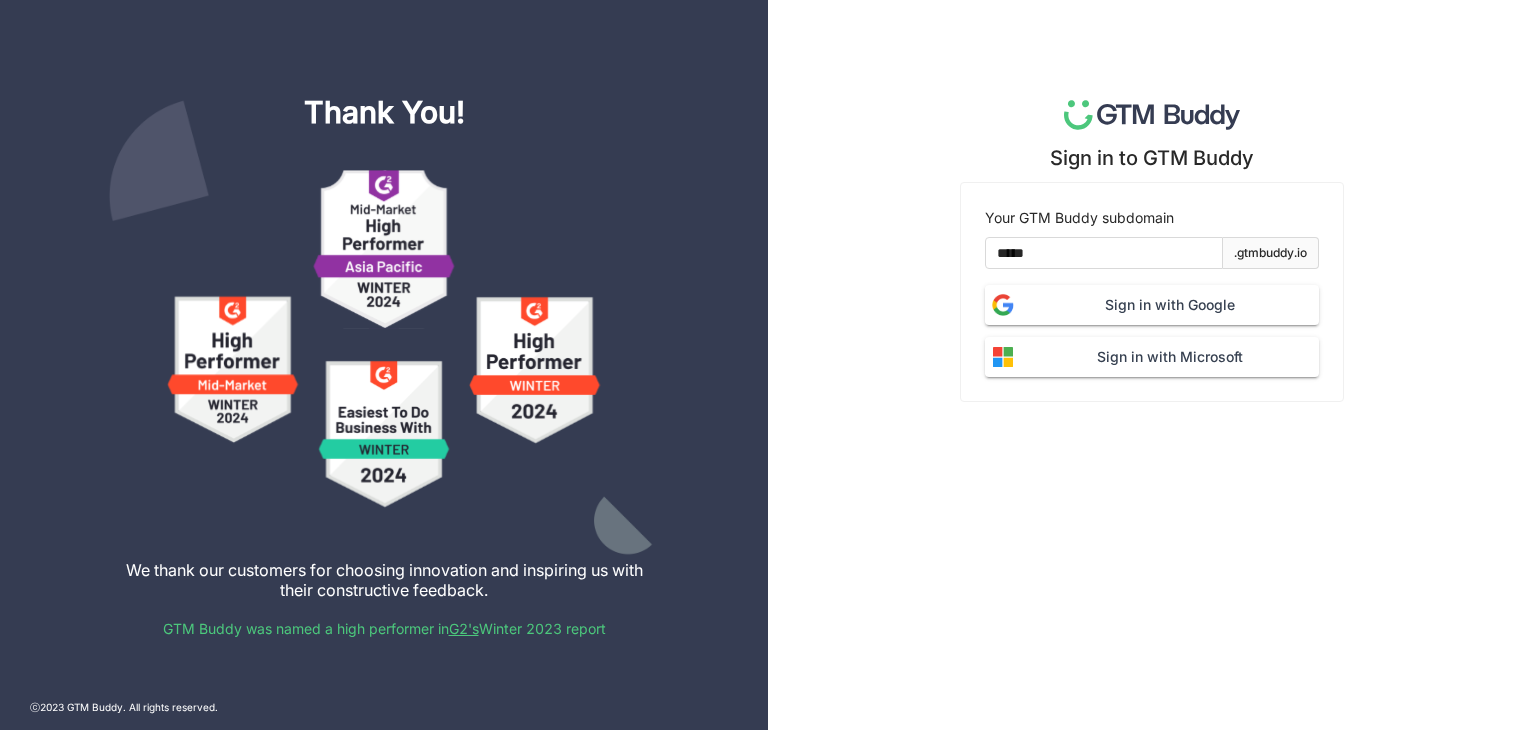 click on "Sign in with Google" 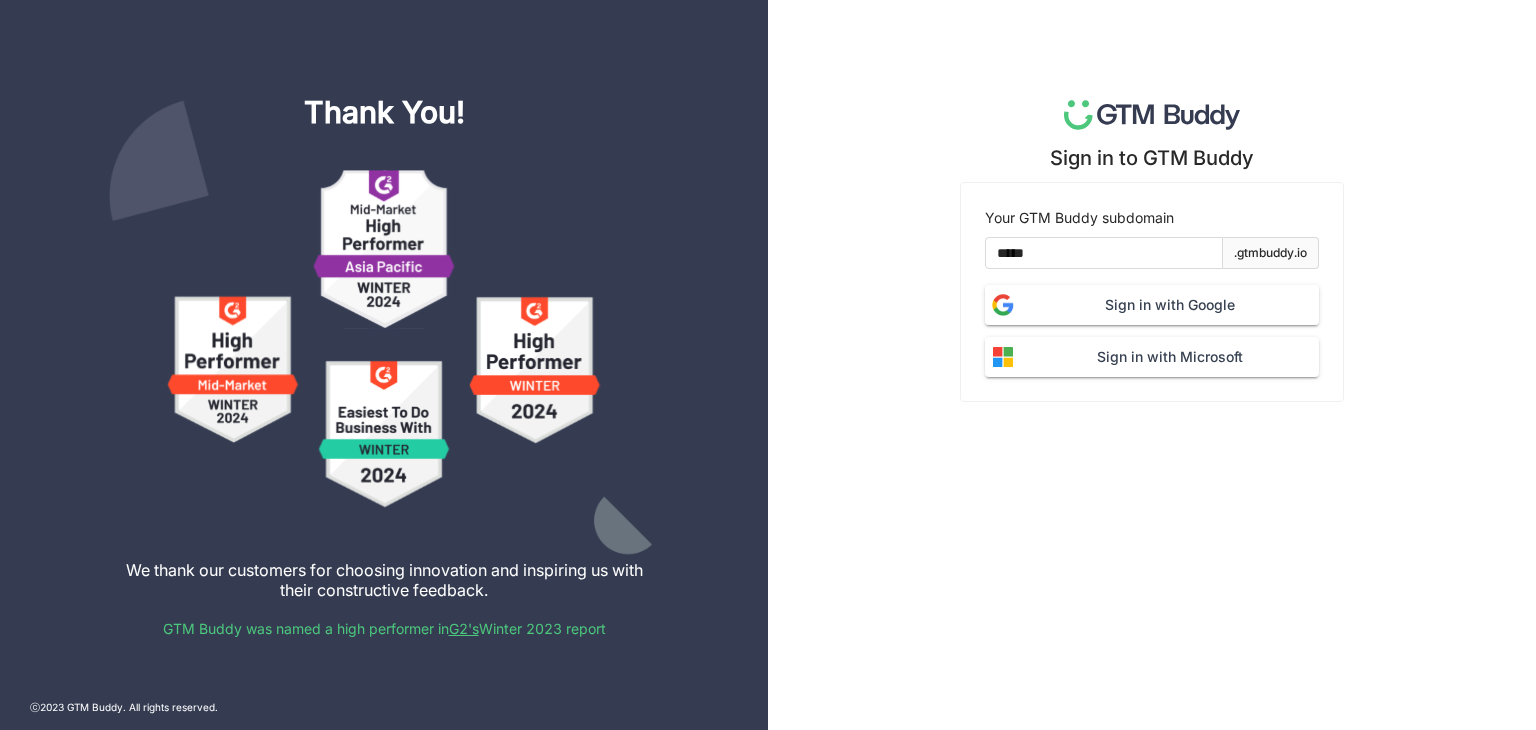 click on "Your GTM Buddy subdomain [DOMAIN] Sign in with Google Sign in with Microsoft" 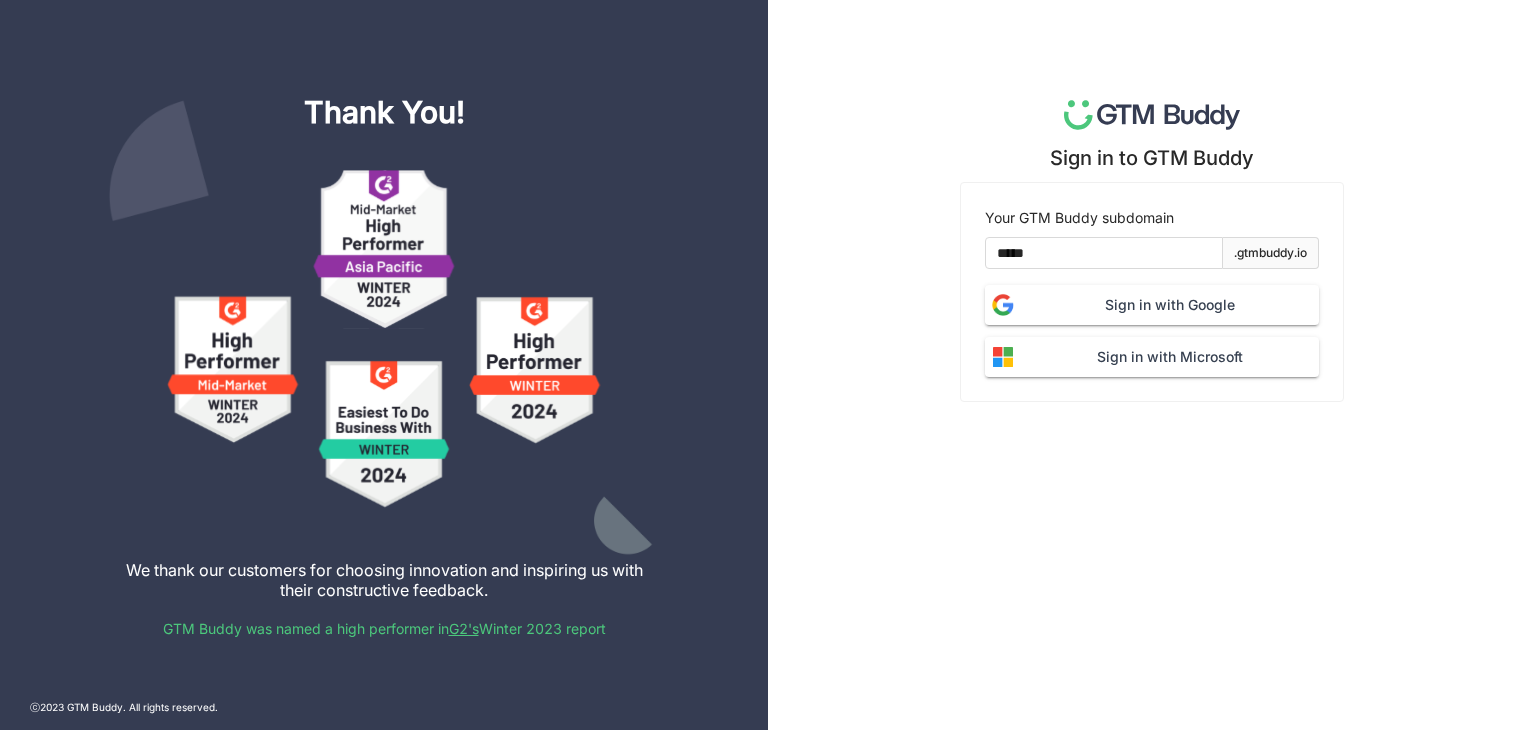 click on "Sign in with Microsoft" 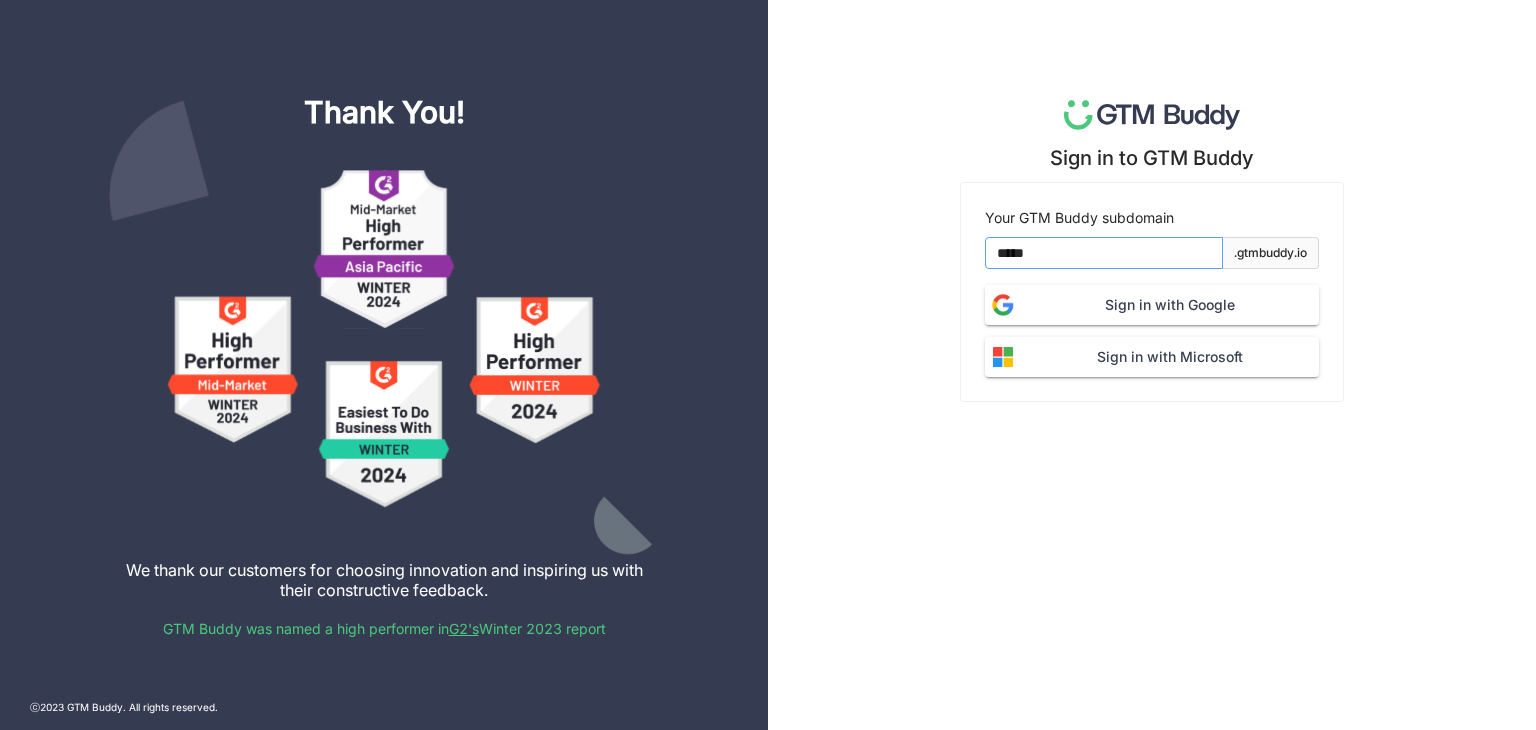 click on "*****" at bounding box center [1104, 253] 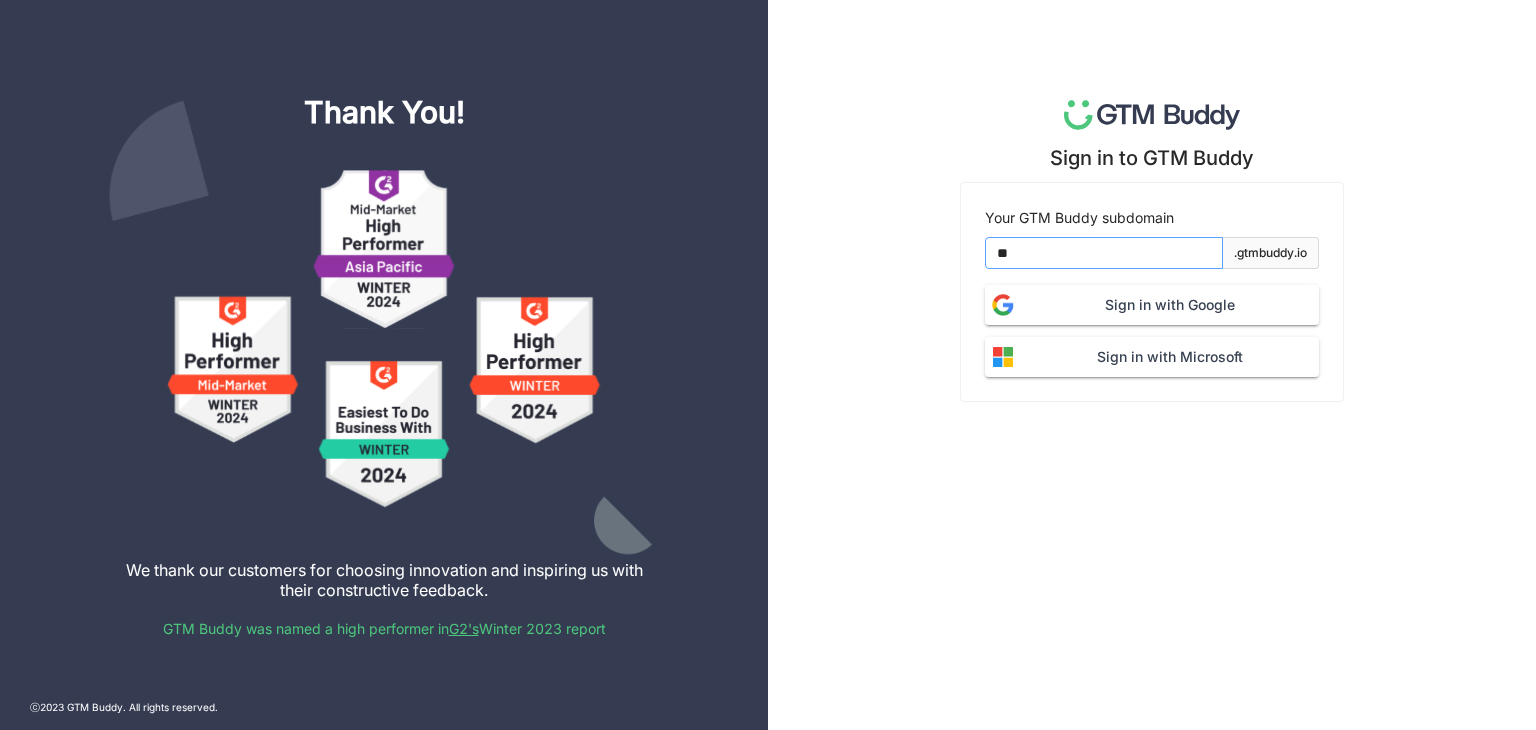 type on "*" 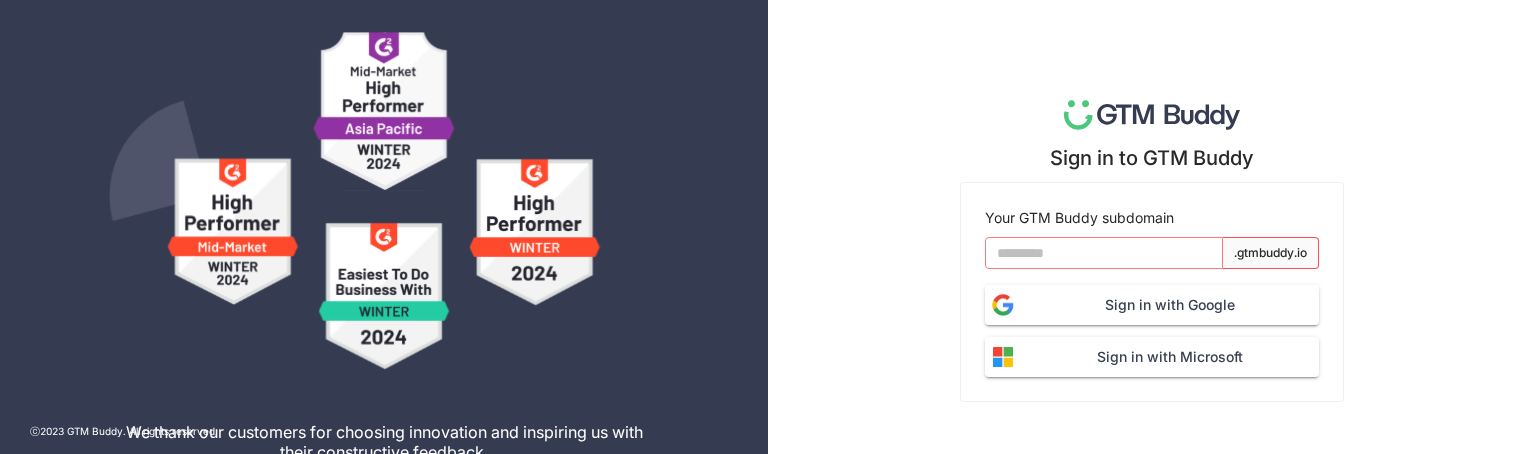 click at bounding box center [1104, 253] 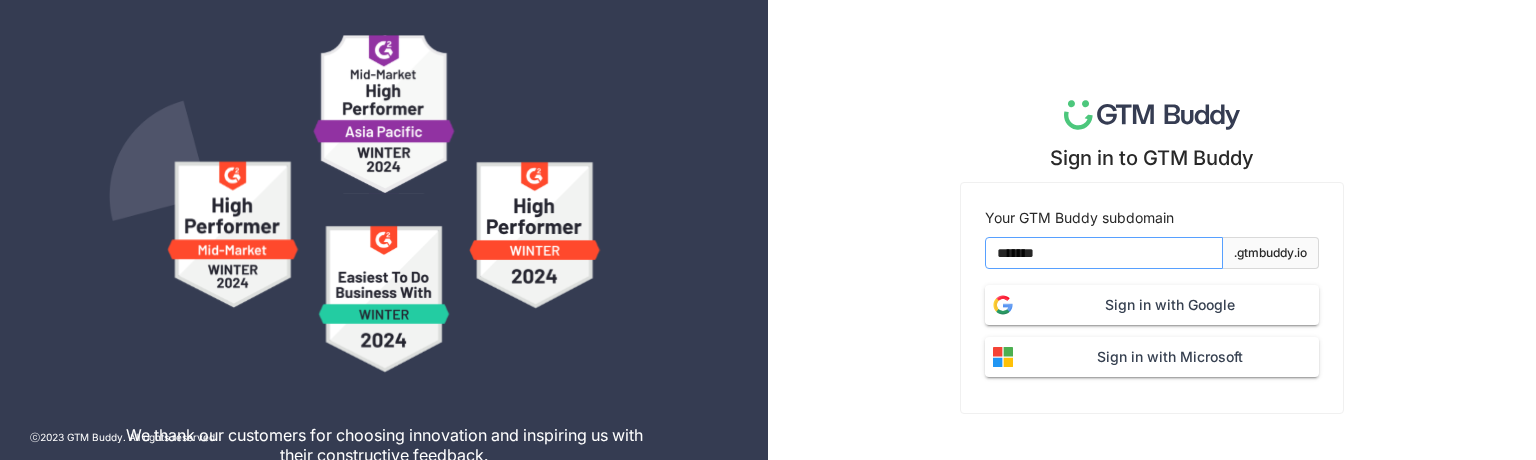 click on "*******" at bounding box center [1104, 253] 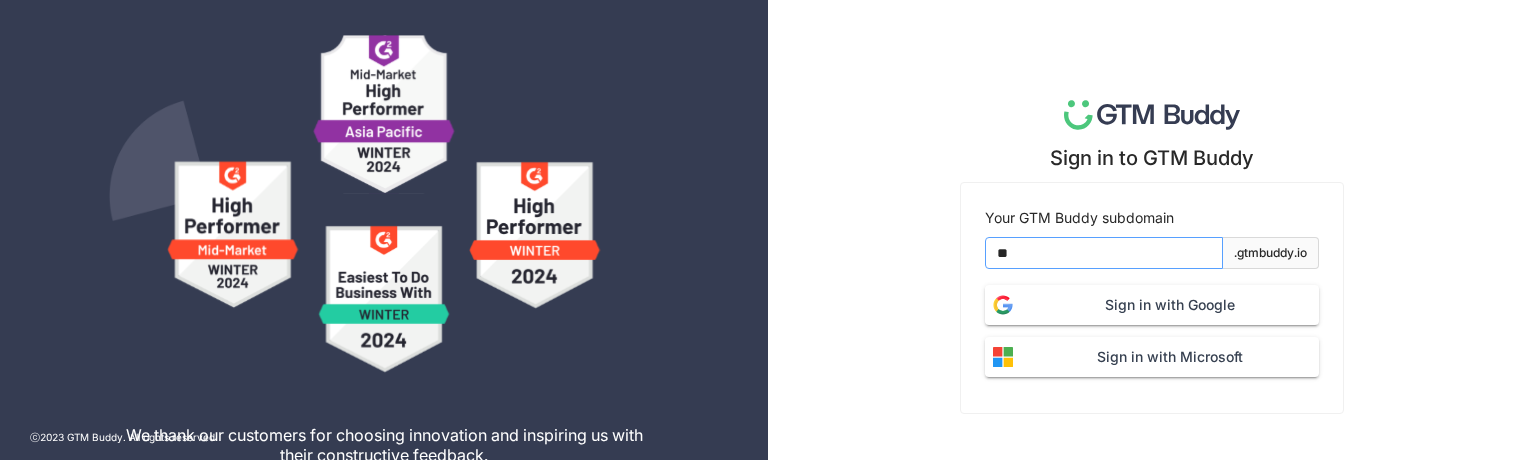 type on "*" 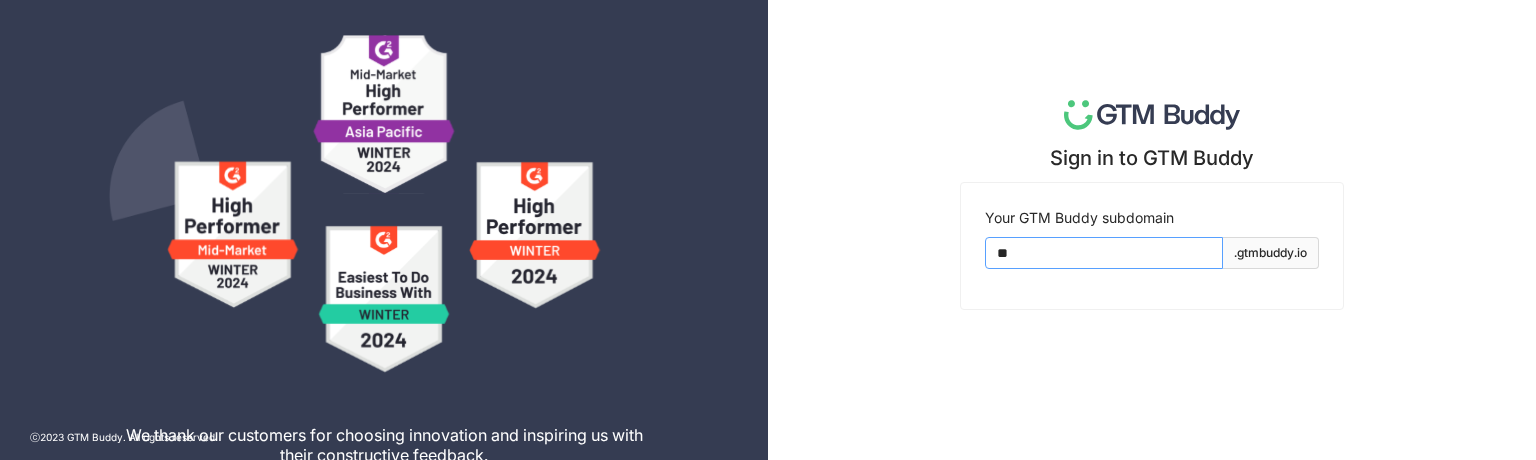 type on "*" 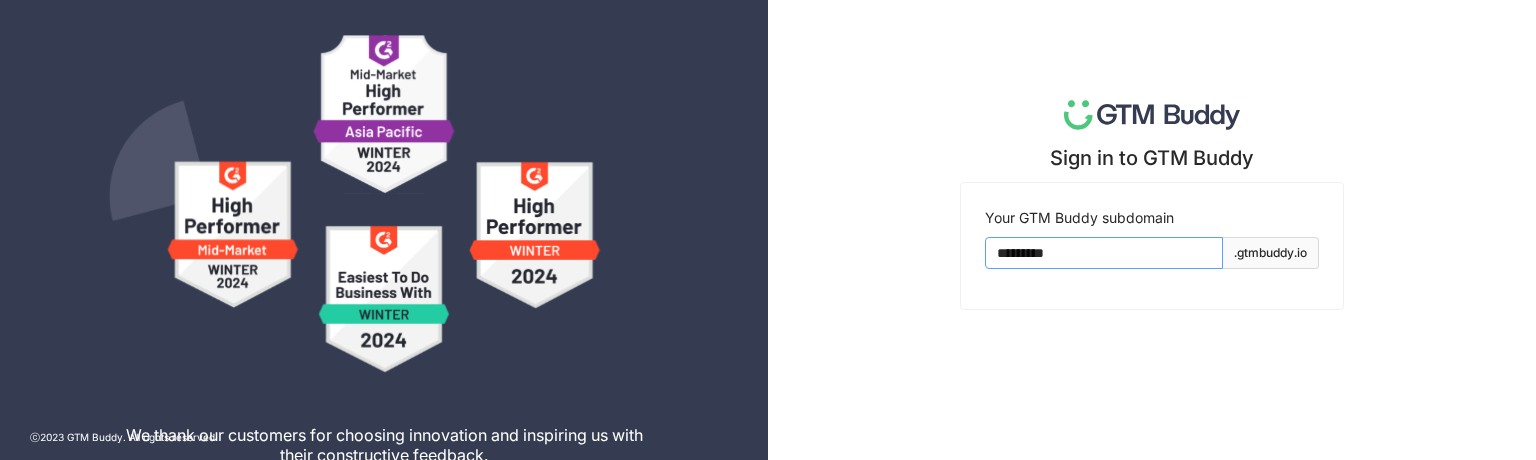 type on "********" 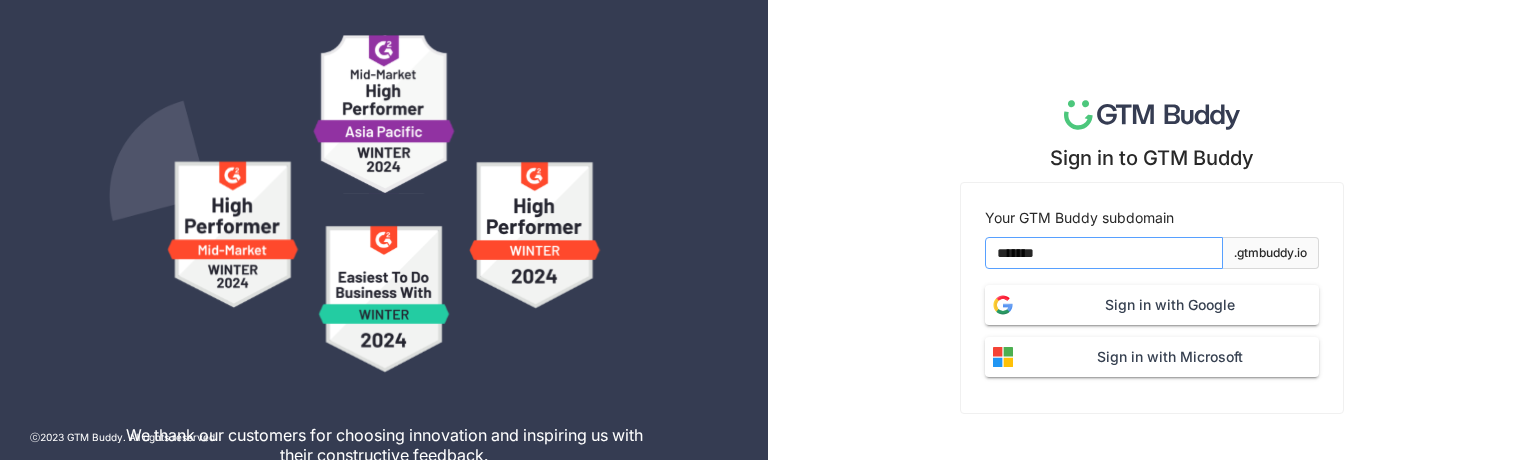 type on "*******" 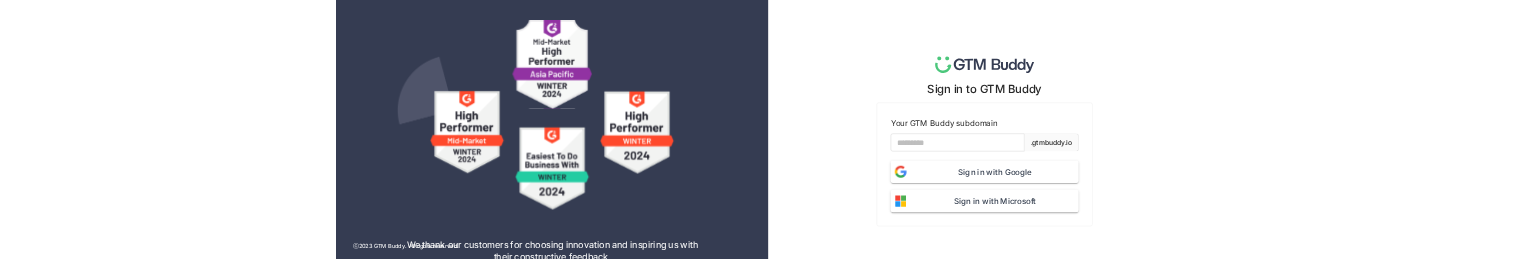 scroll, scrollTop: 0, scrollLeft: 0, axis: both 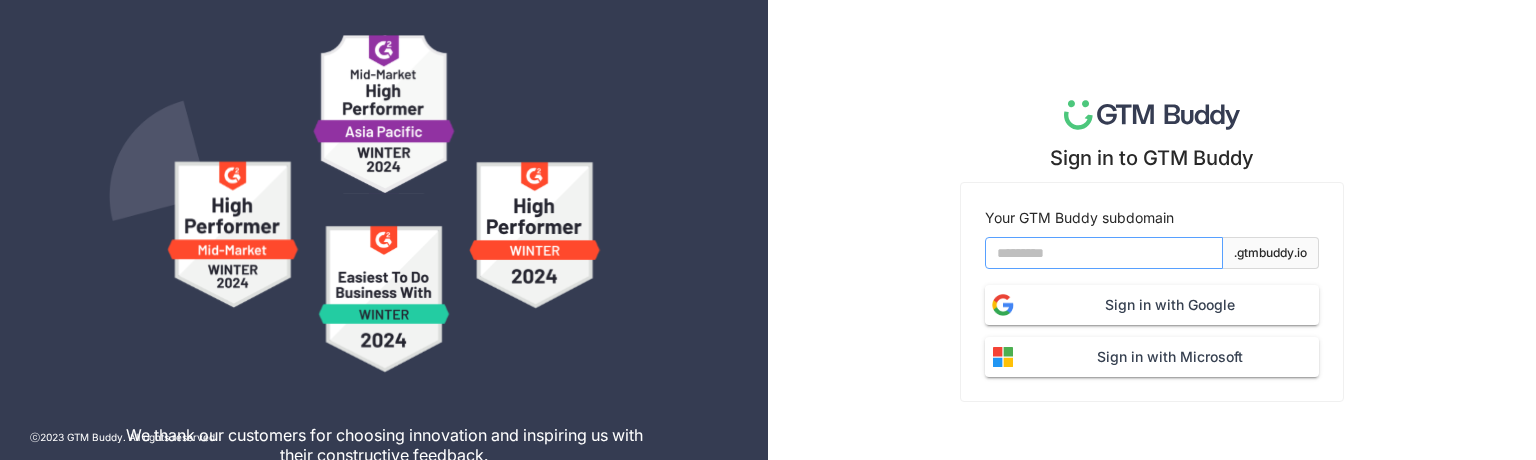 click at bounding box center [1104, 253] 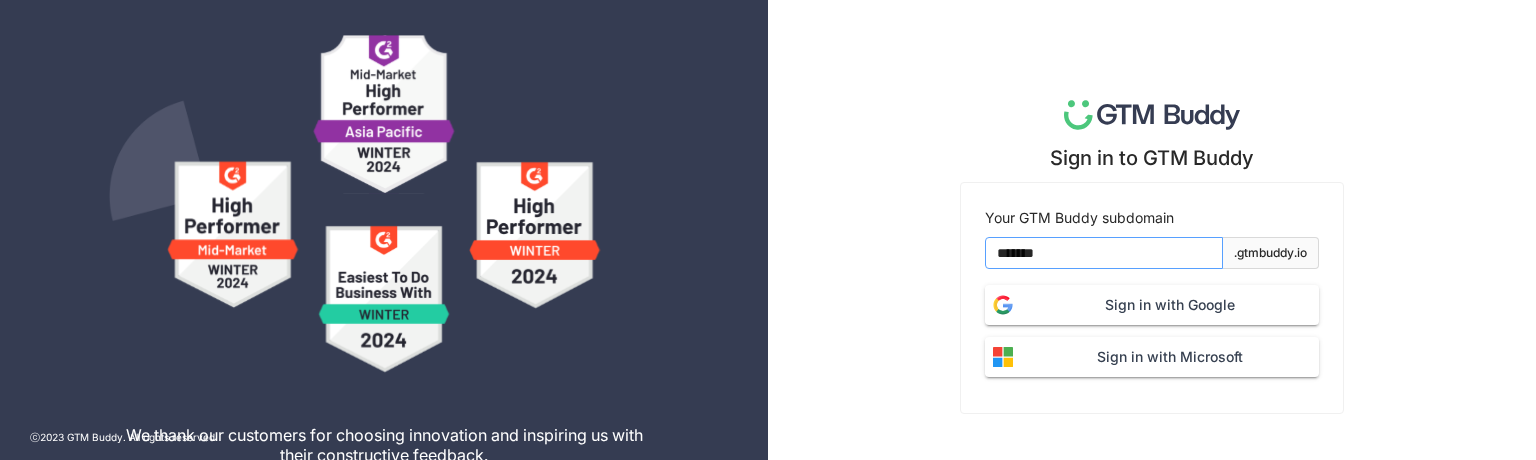 type on "*******" 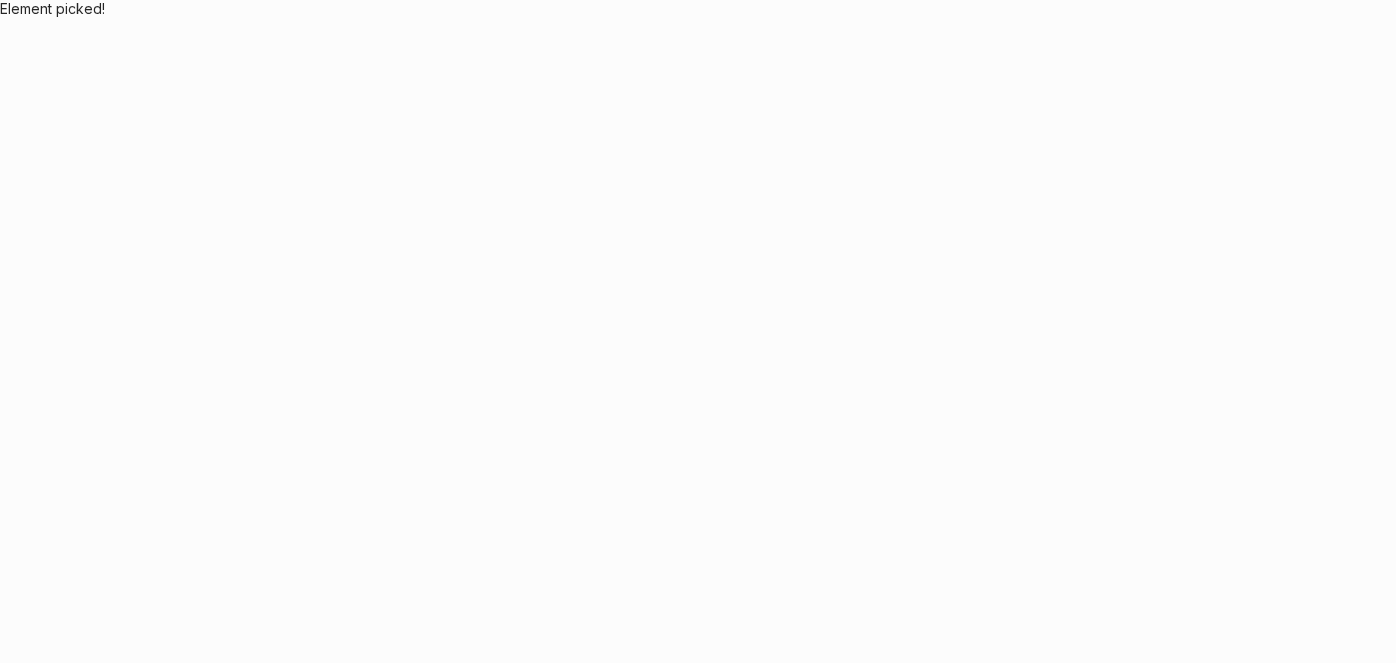 scroll, scrollTop: 0, scrollLeft: 0, axis: both 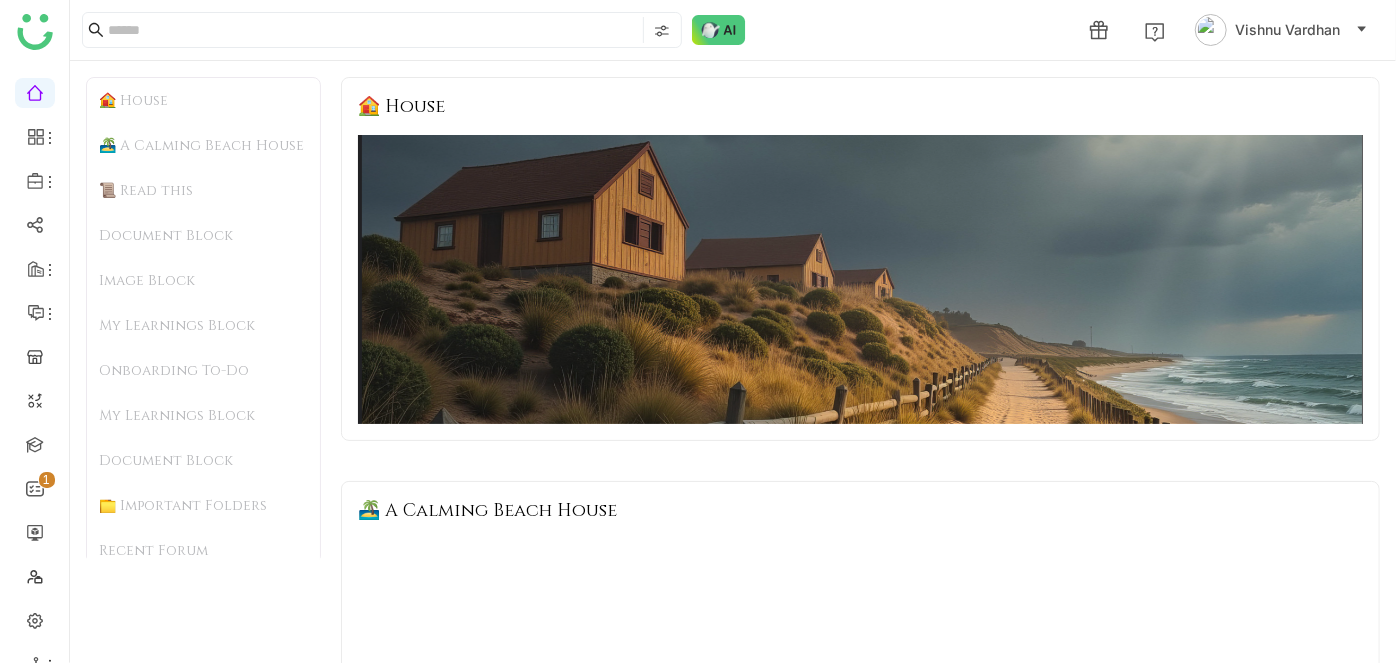drag, startPoint x: 190, startPoint y: 354, endPoint x: 218, endPoint y: 363, distance: 29.410883 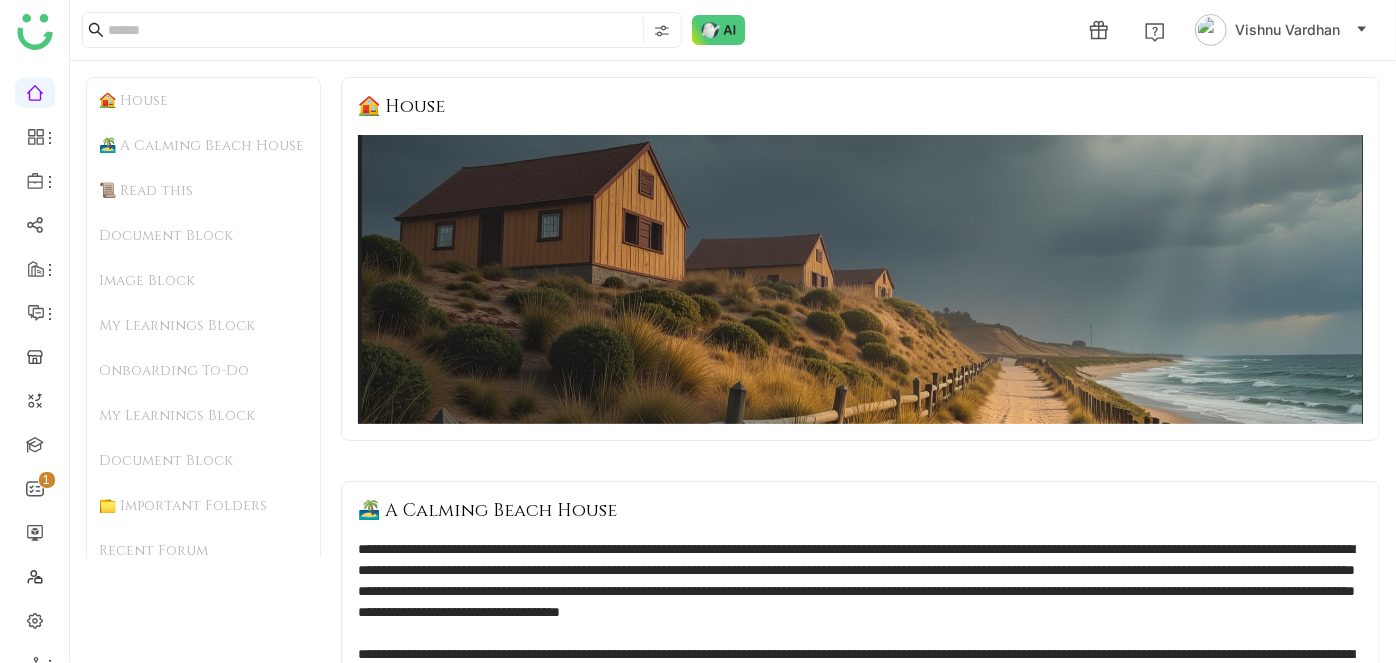 drag, startPoint x: 218, startPoint y: 363, endPoint x: 125, endPoint y: 604, distance: 258.3215 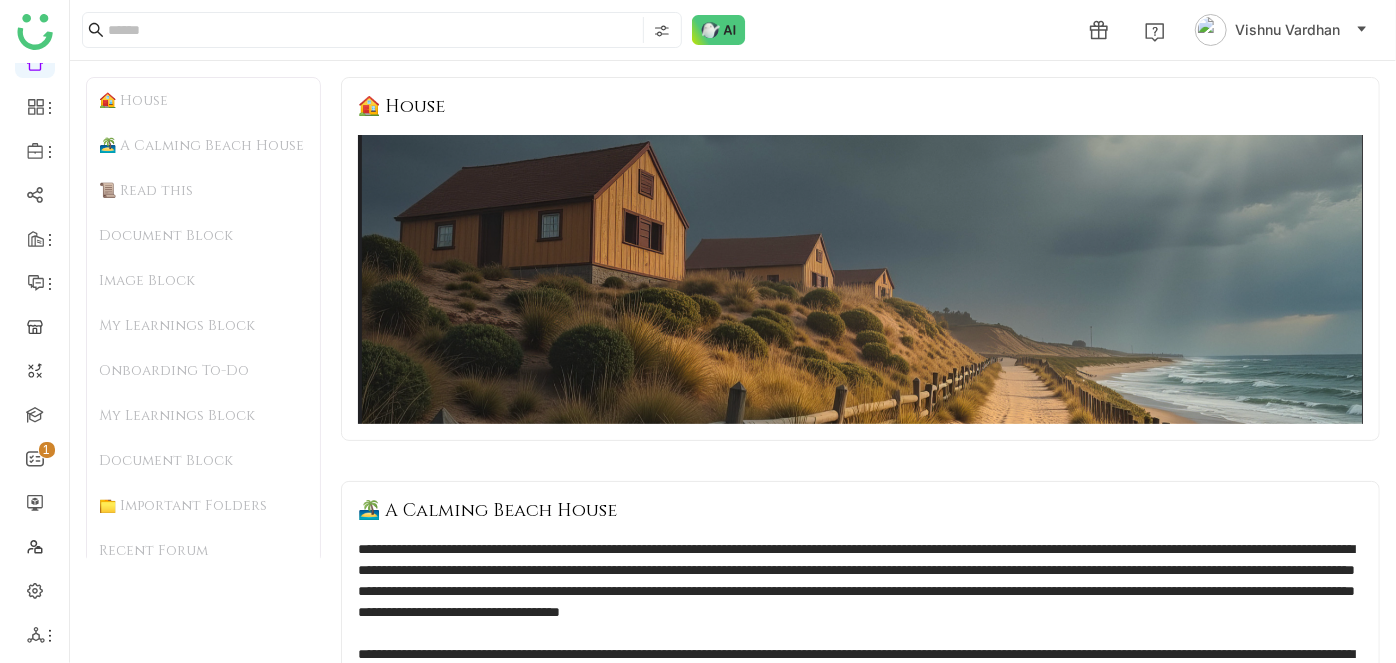 click at bounding box center [35, 545] 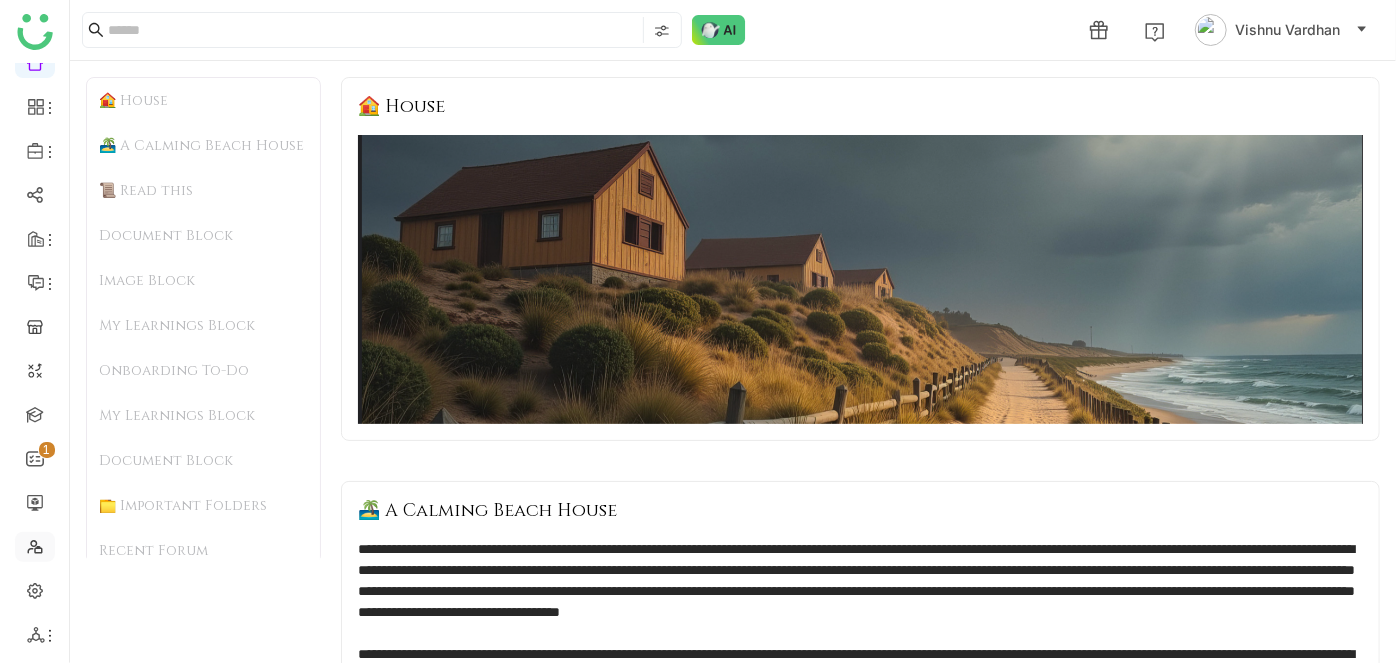 click at bounding box center (35, 545) 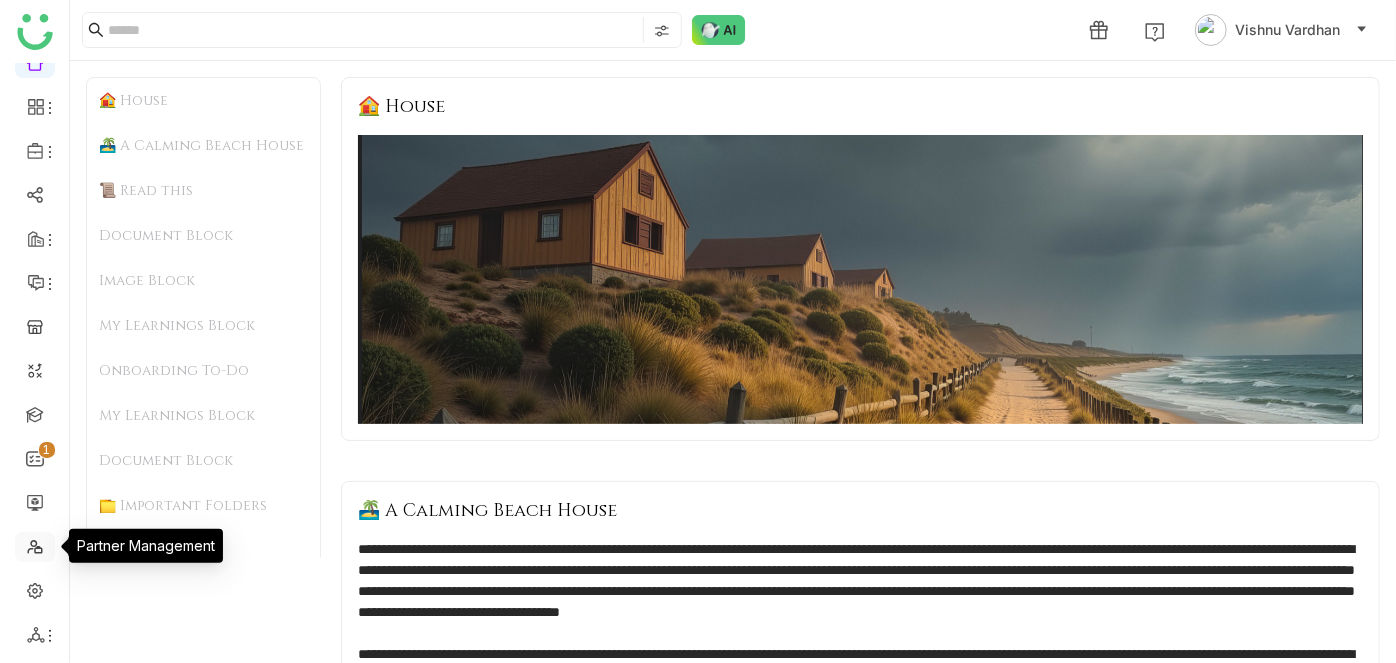 click at bounding box center (35, 545) 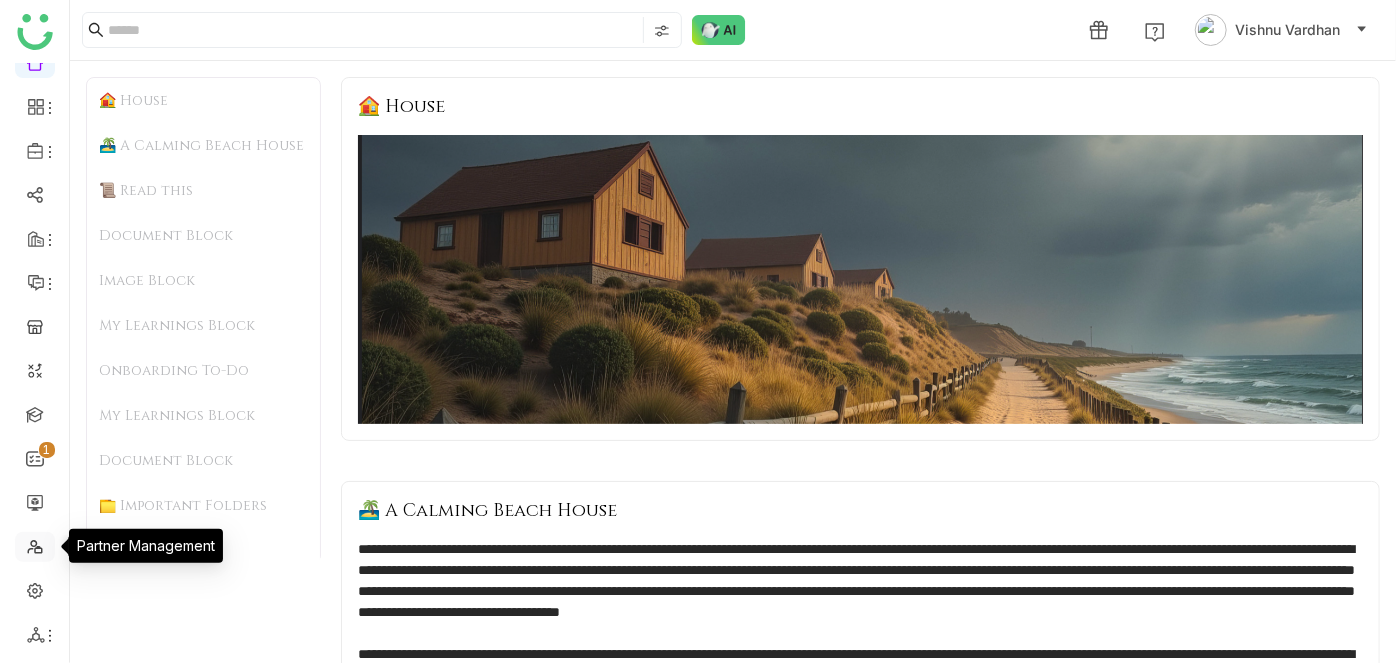 click at bounding box center (35, 545) 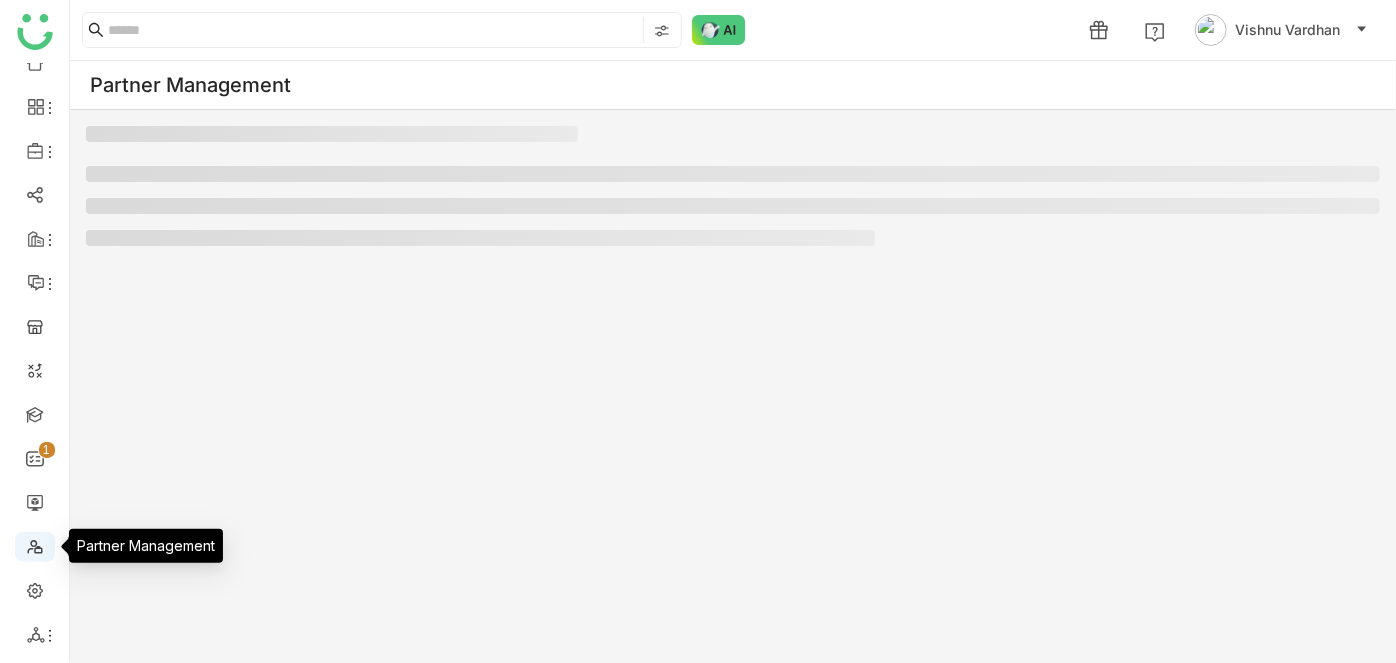 click at bounding box center [35, 545] 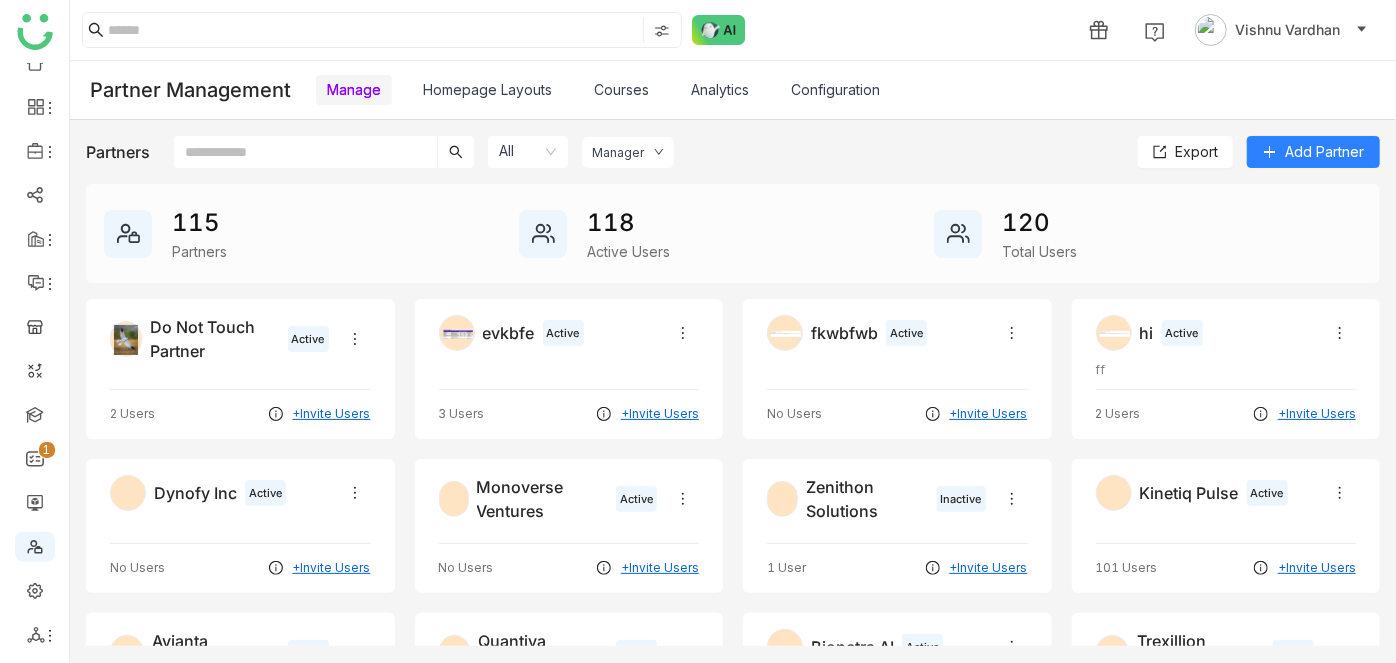 click on "Configuration" at bounding box center (835, 89) 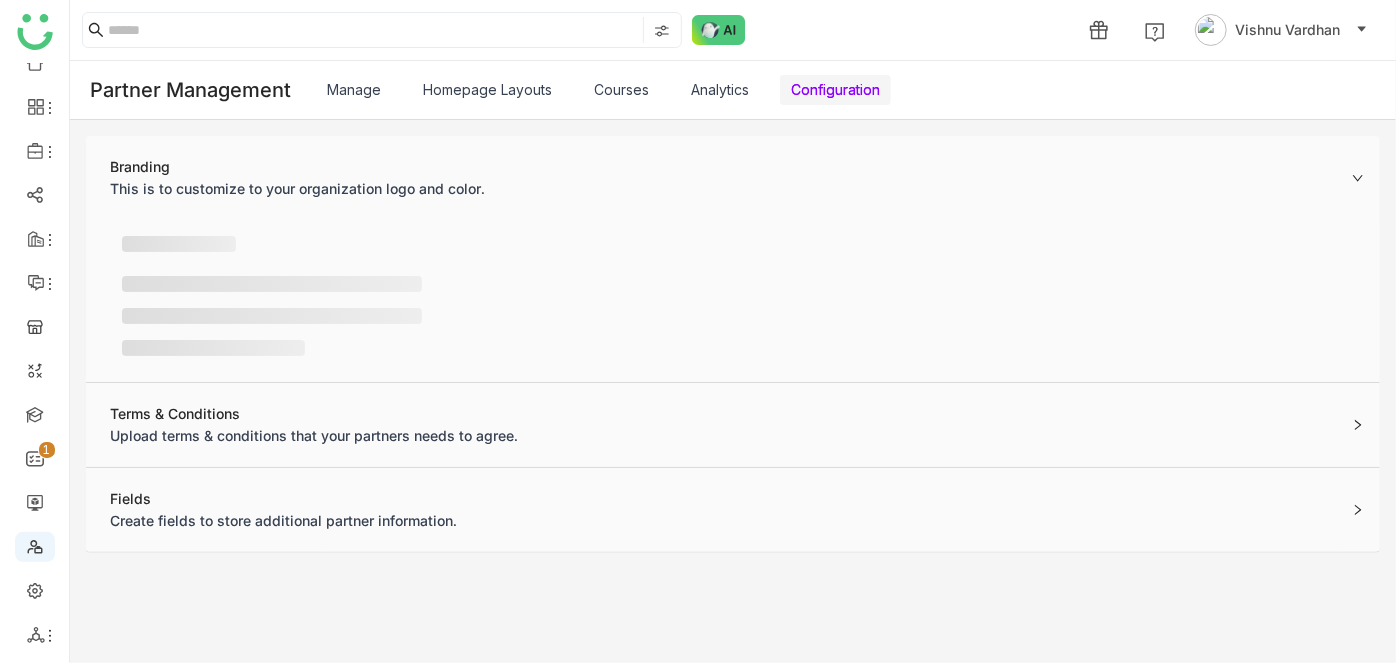 click on "Configuration" at bounding box center (835, 89) 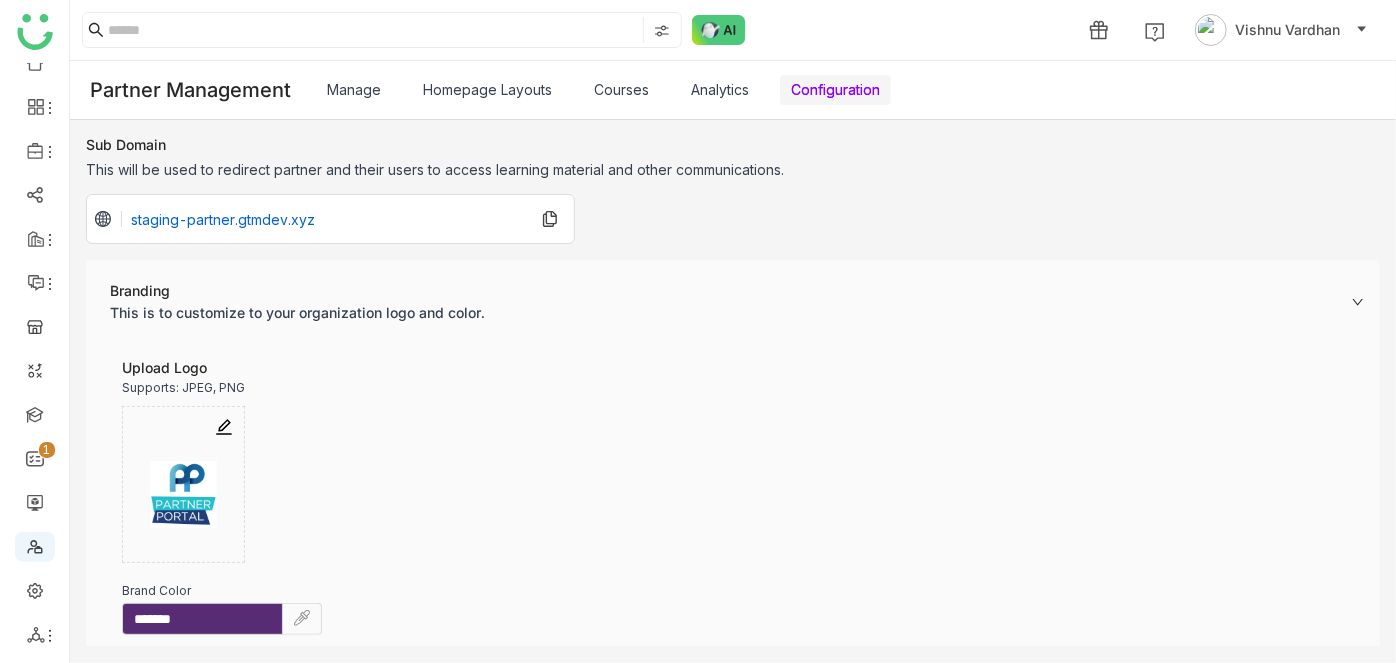 scroll, scrollTop: 41, scrollLeft: 0, axis: vertical 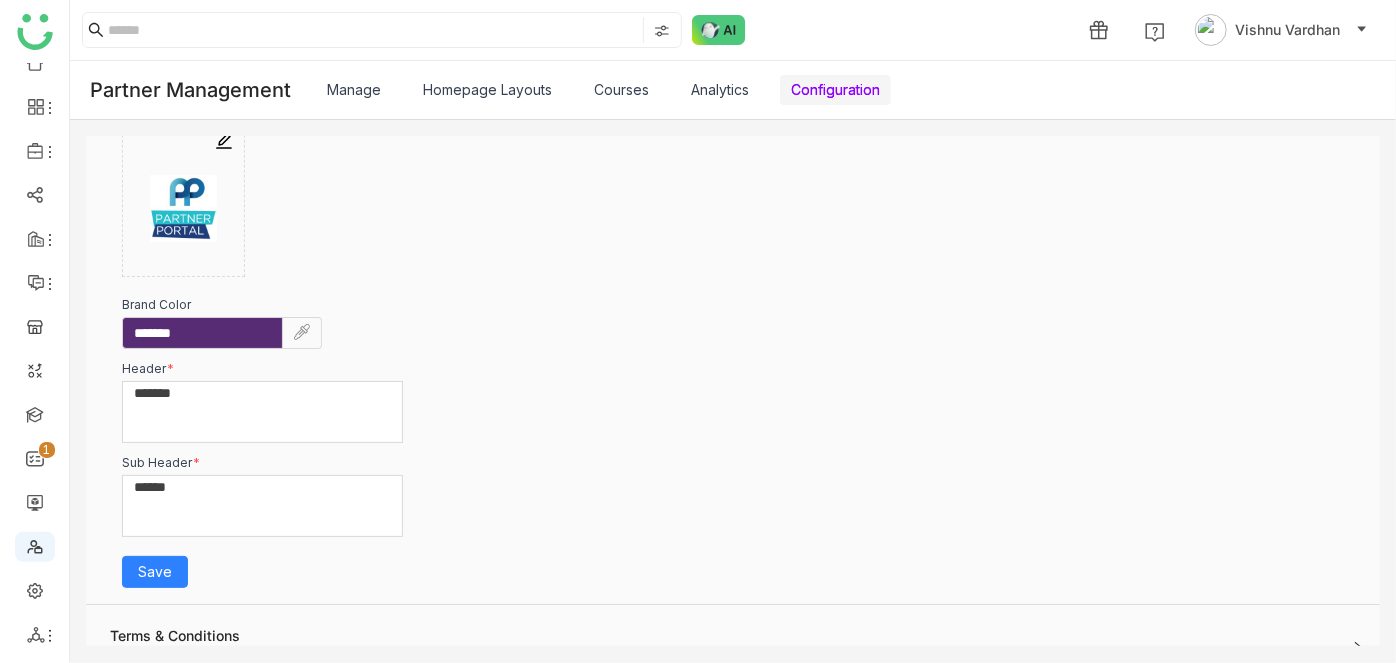 click on "Configuration" at bounding box center (835, 89) 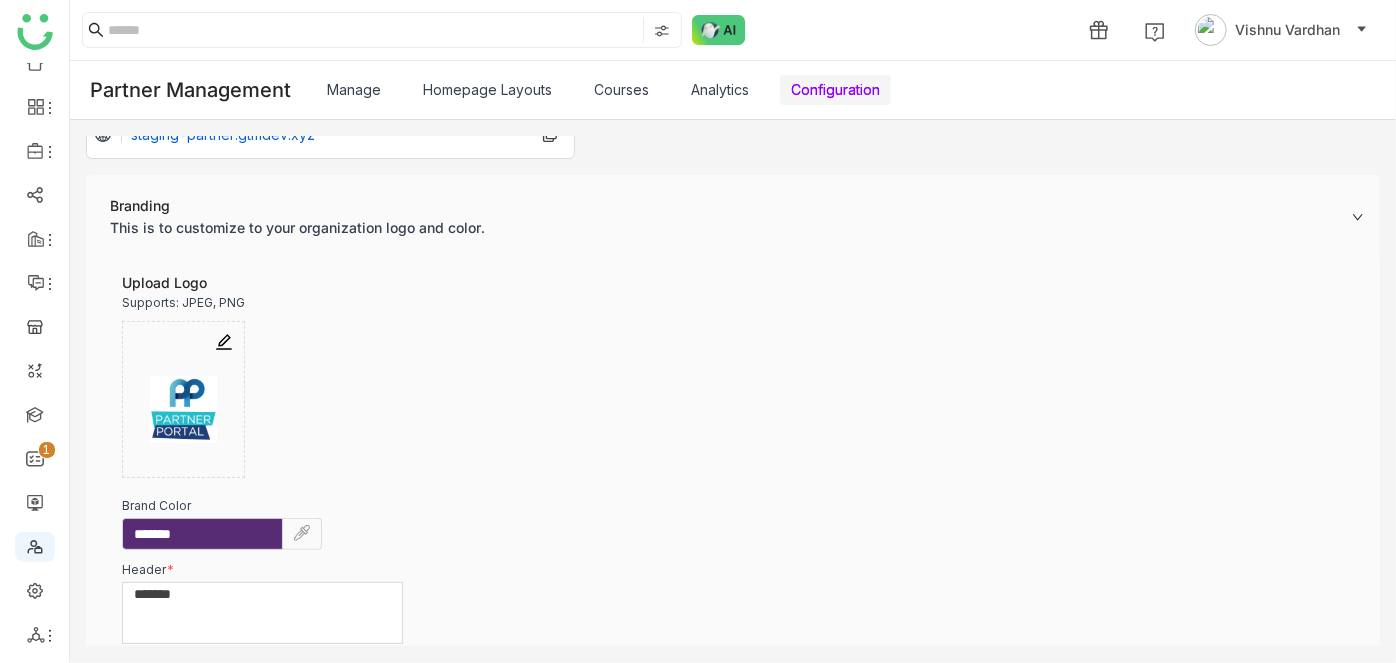 scroll, scrollTop: 0, scrollLeft: 0, axis: both 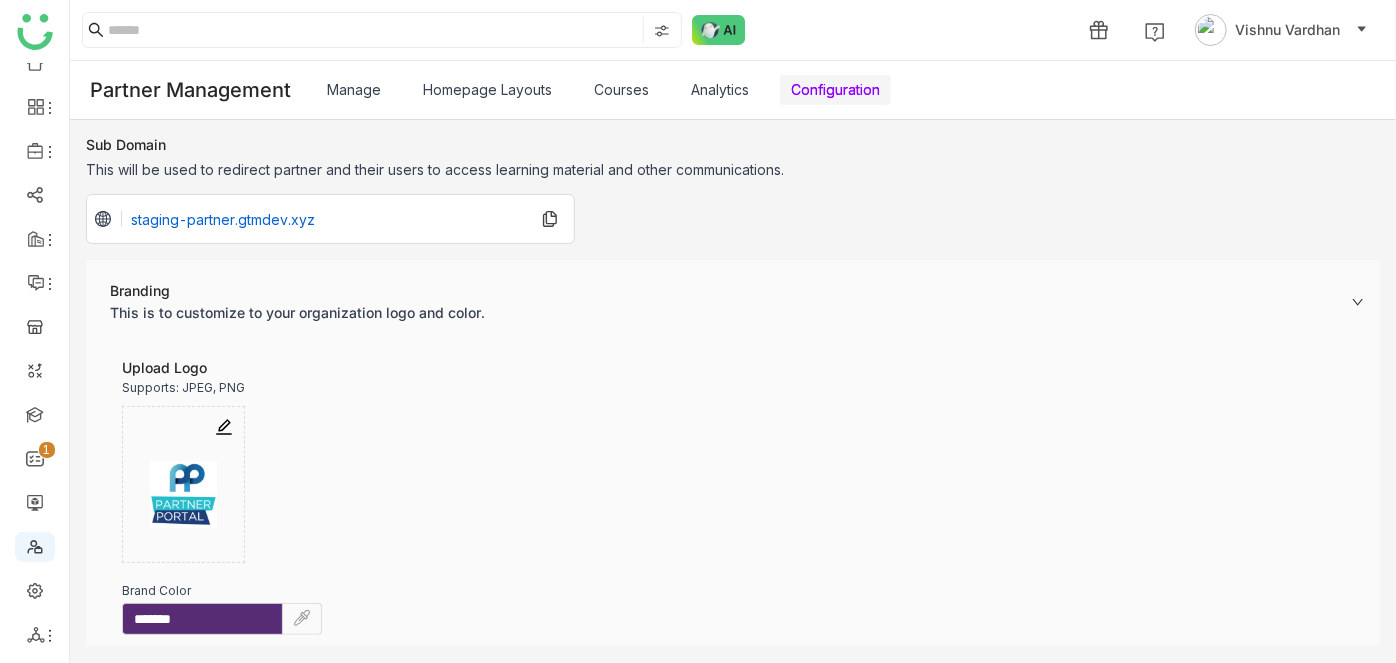 click 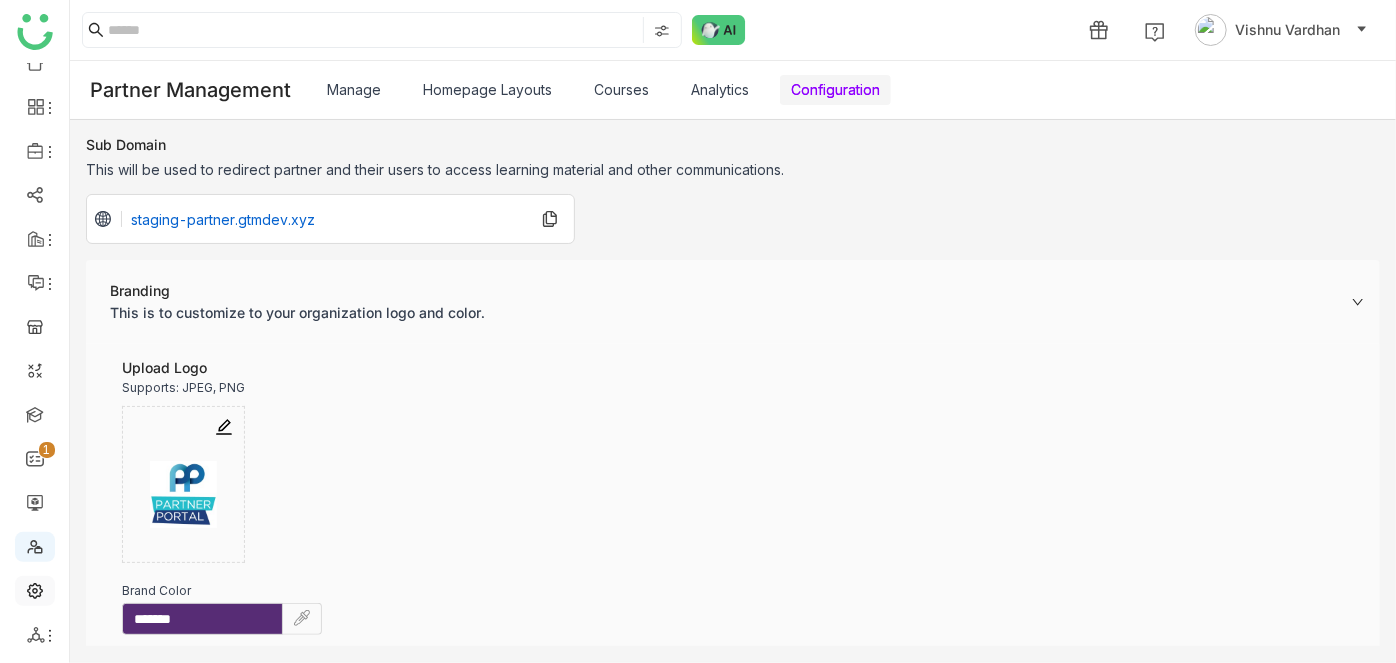 click at bounding box center (35, 589) 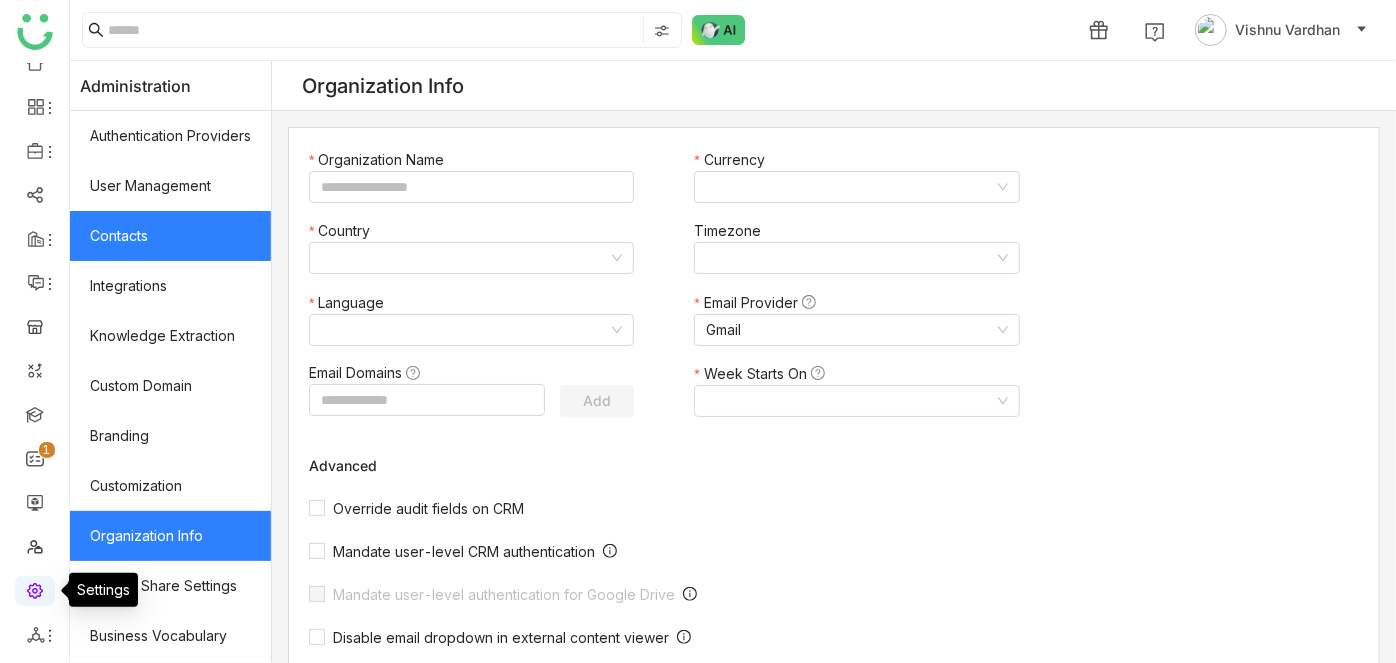type on "*******" 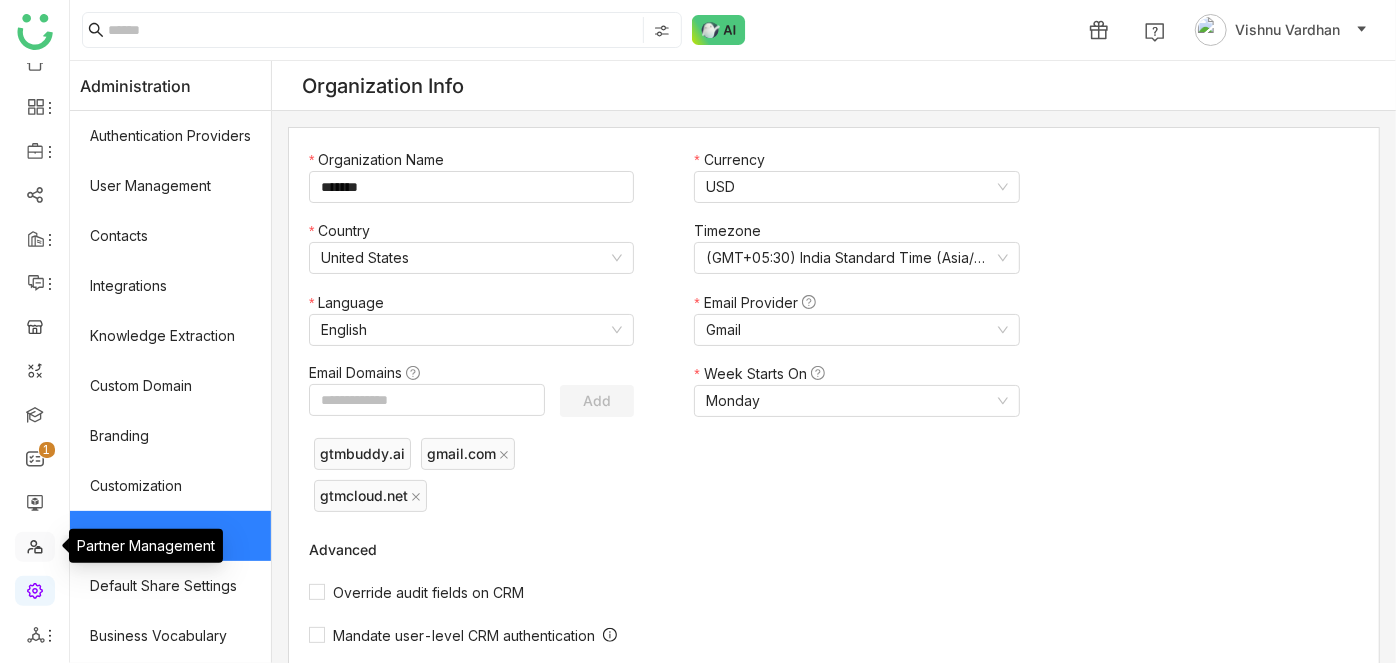 click at bounding box center [35, 545] 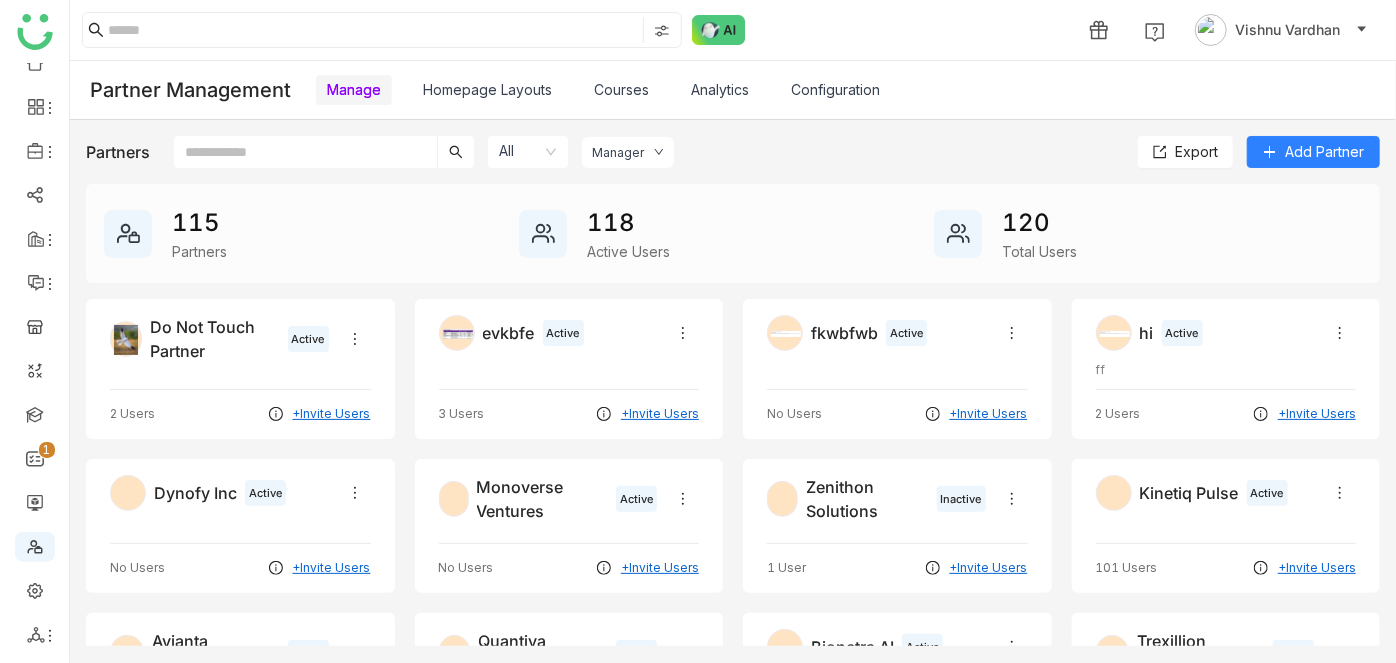 click on "Analytics" at bounding box center (720, 89) 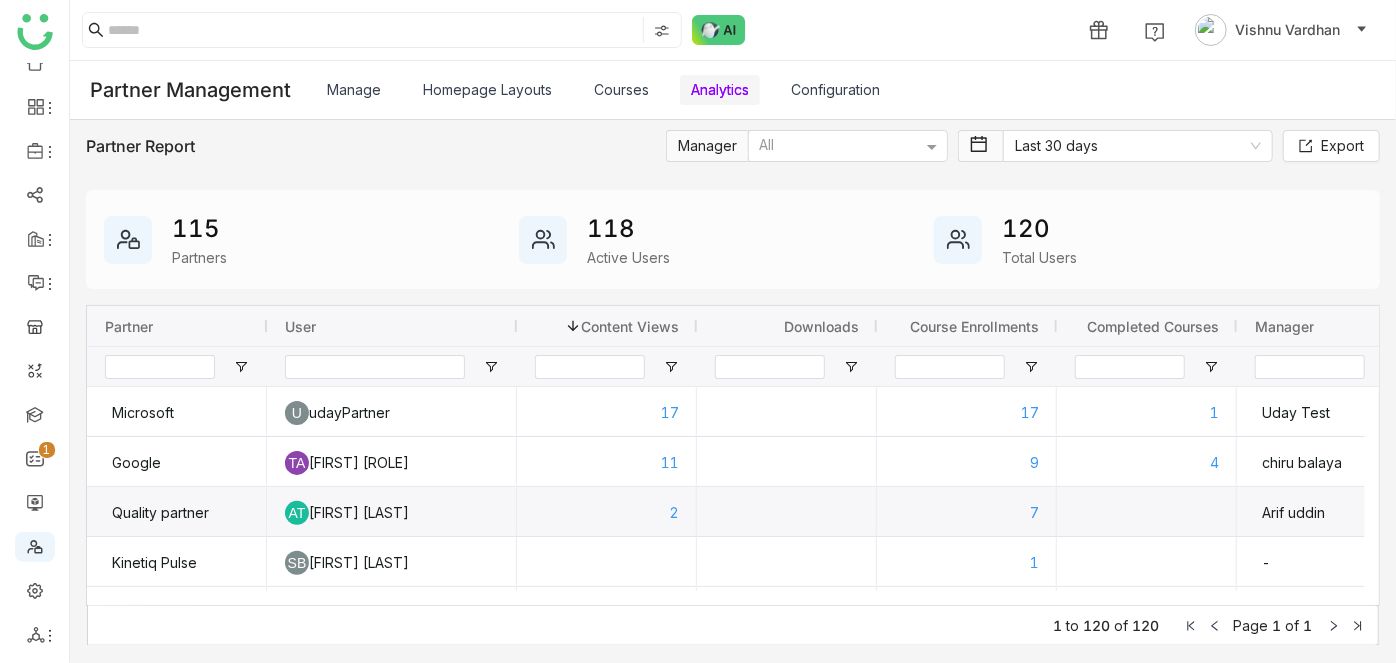 scroll, scrollTop: 272, scrollLeft: 0, axis: vertical 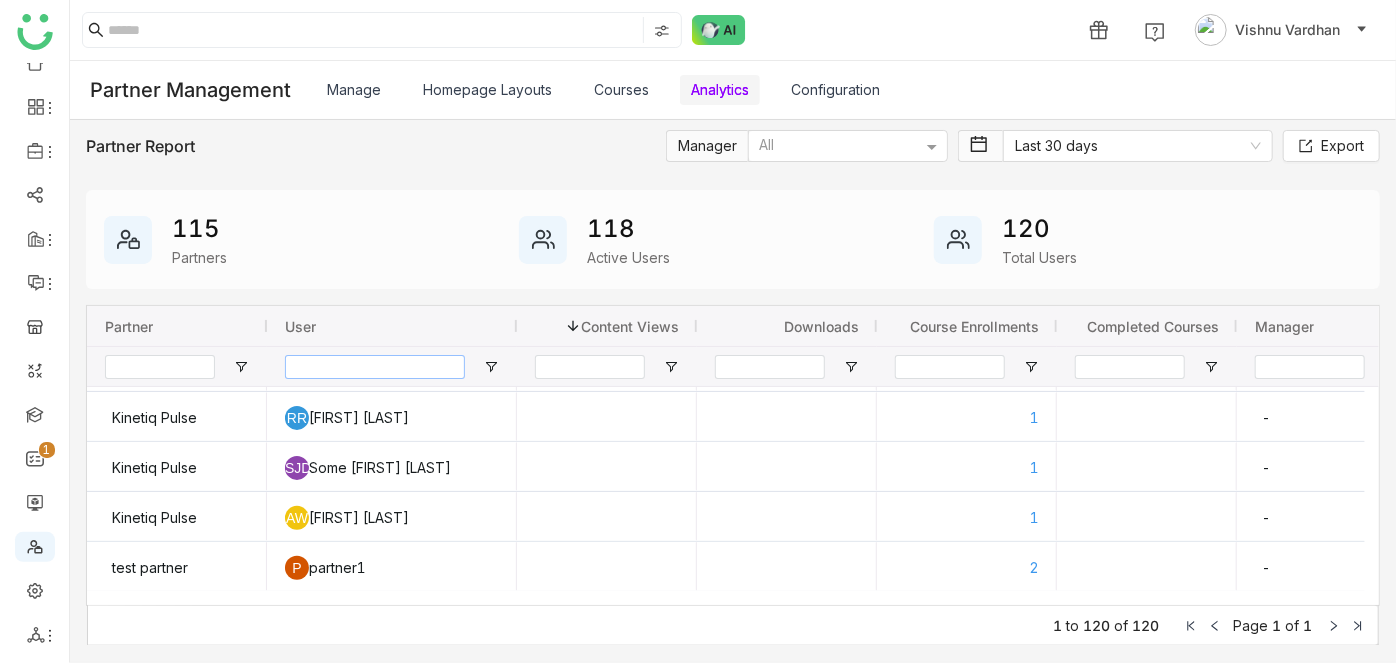 click at bounding box center (375, 367) 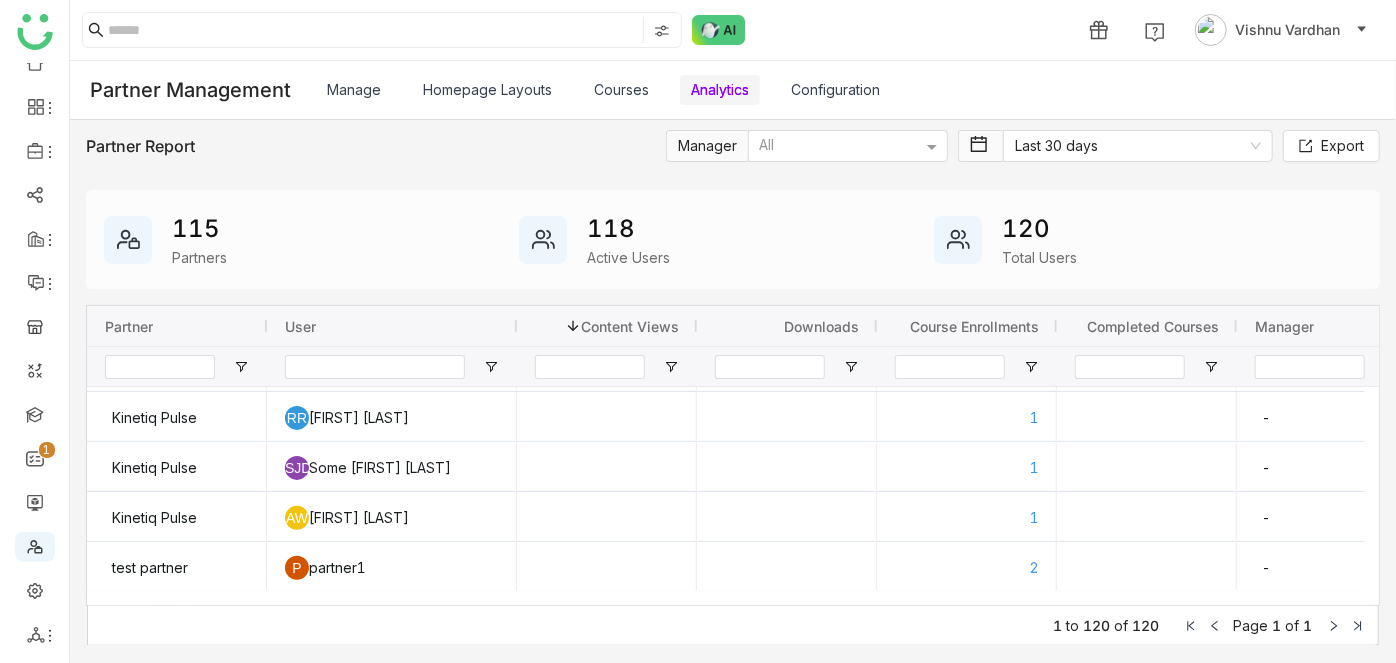 click on "Manage" at bounding box center [354, 89] 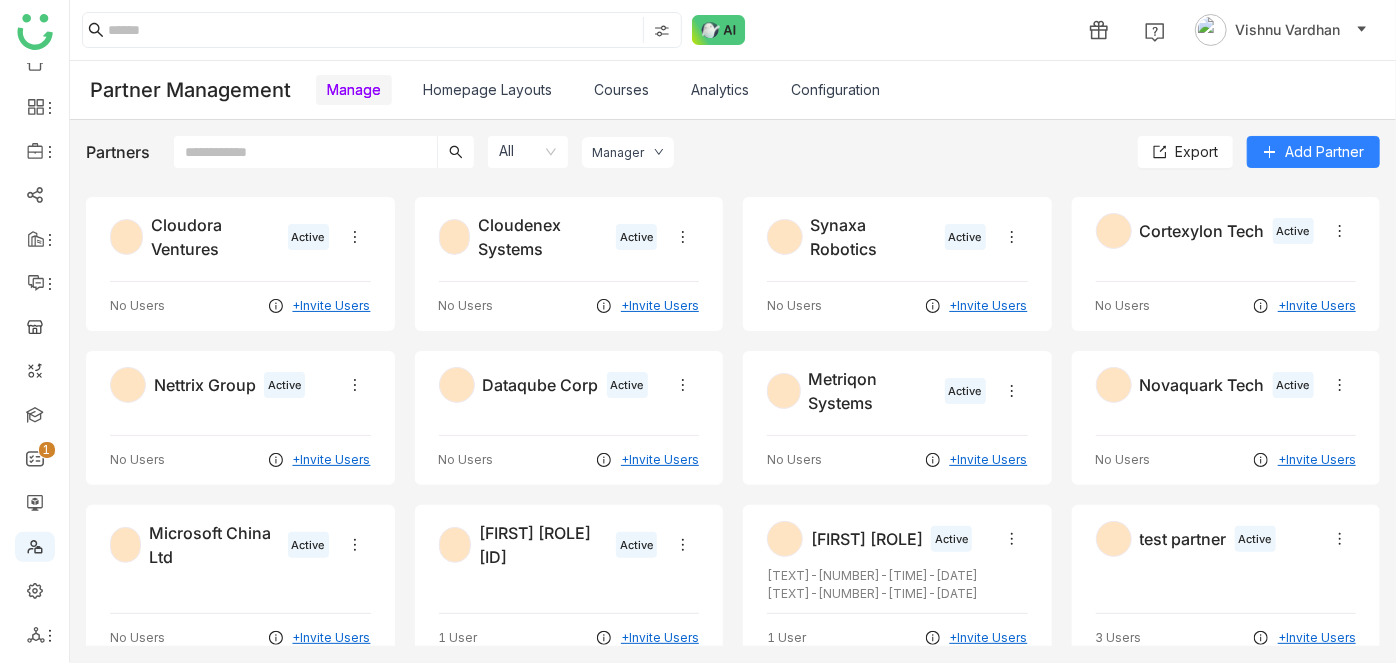 scroll, scrollTop: 4126, scrollLeft: 0, axis: vertical 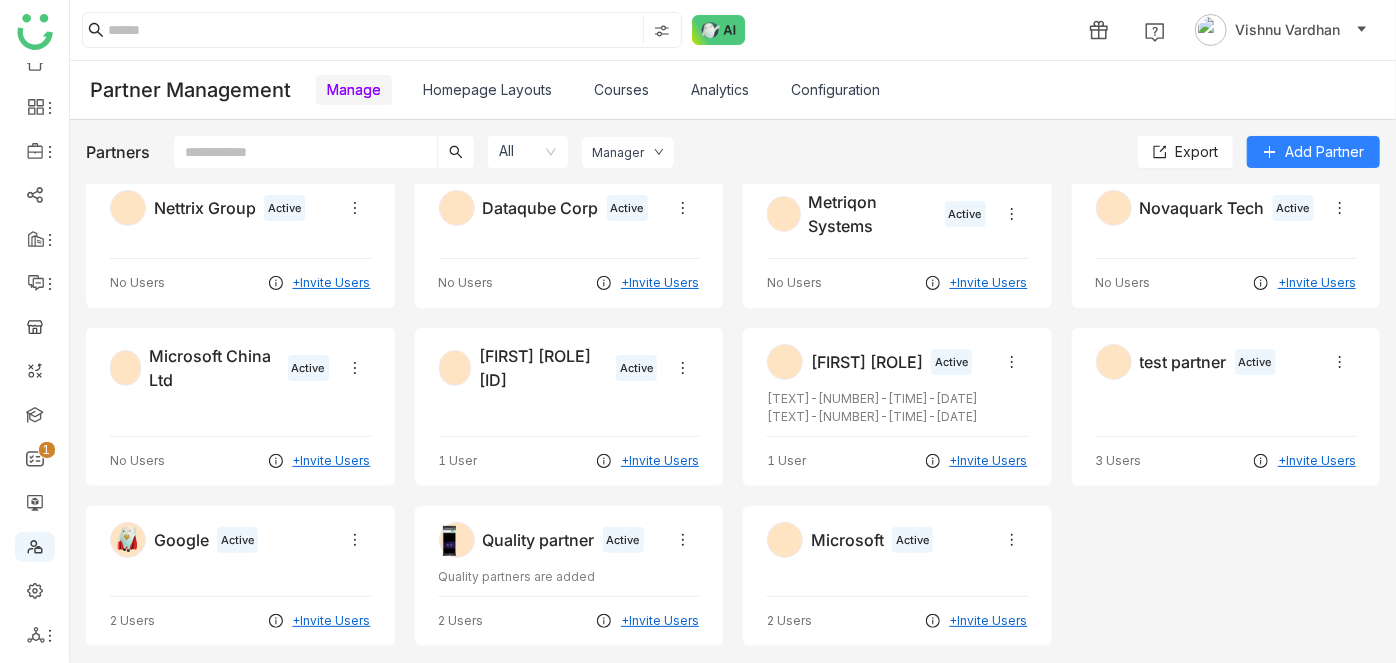 click 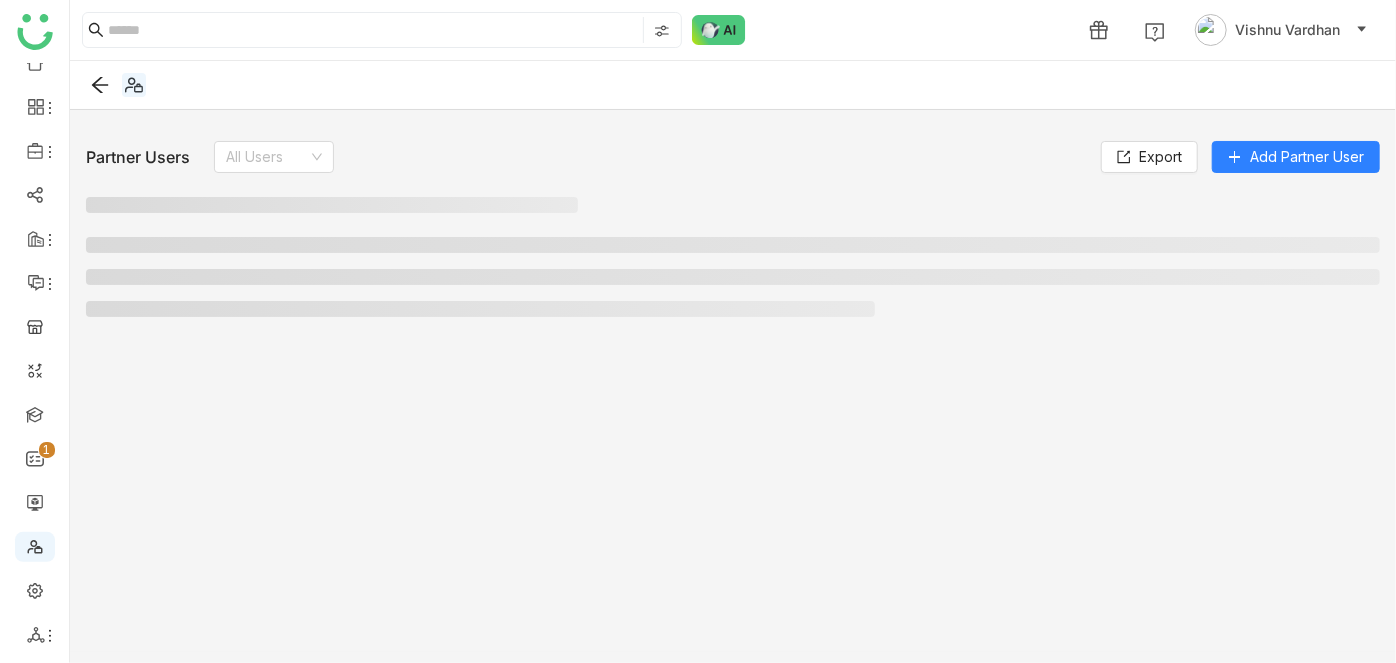 click on "Partner Users  All Users   Export   Add Partner User" 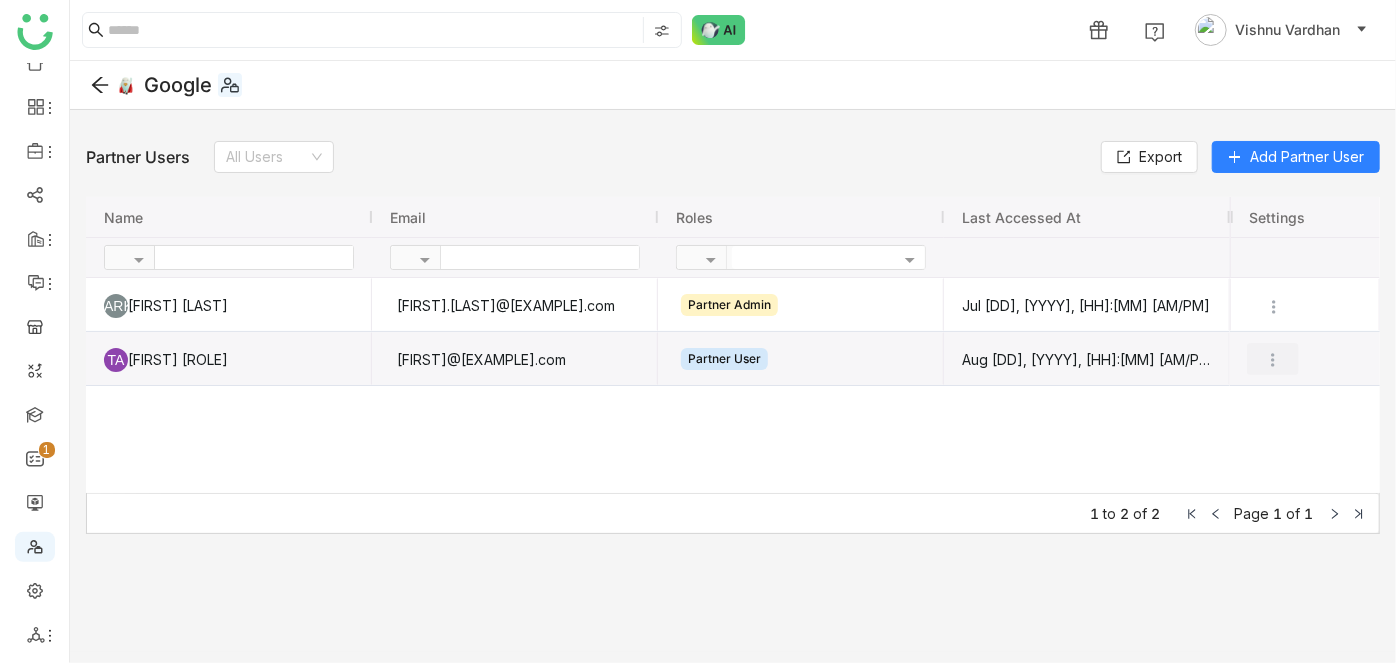 click 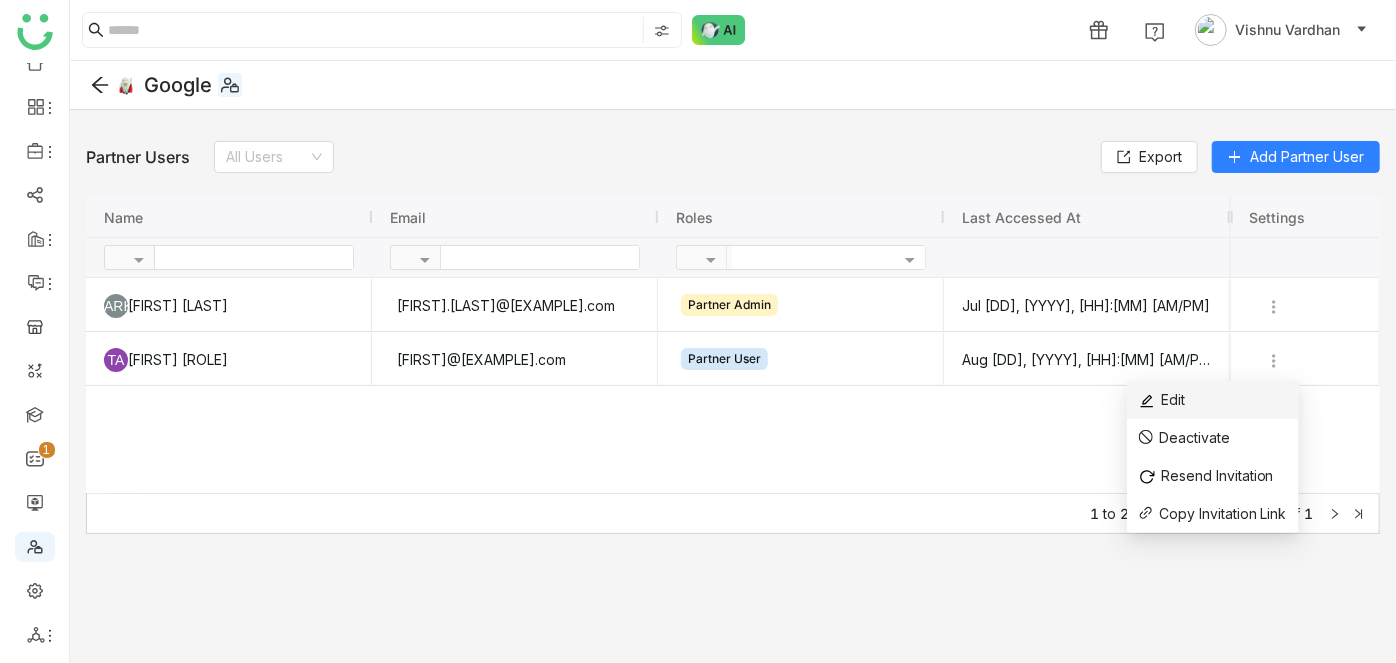 click on "Edit" at bounding box center (1213, 400) 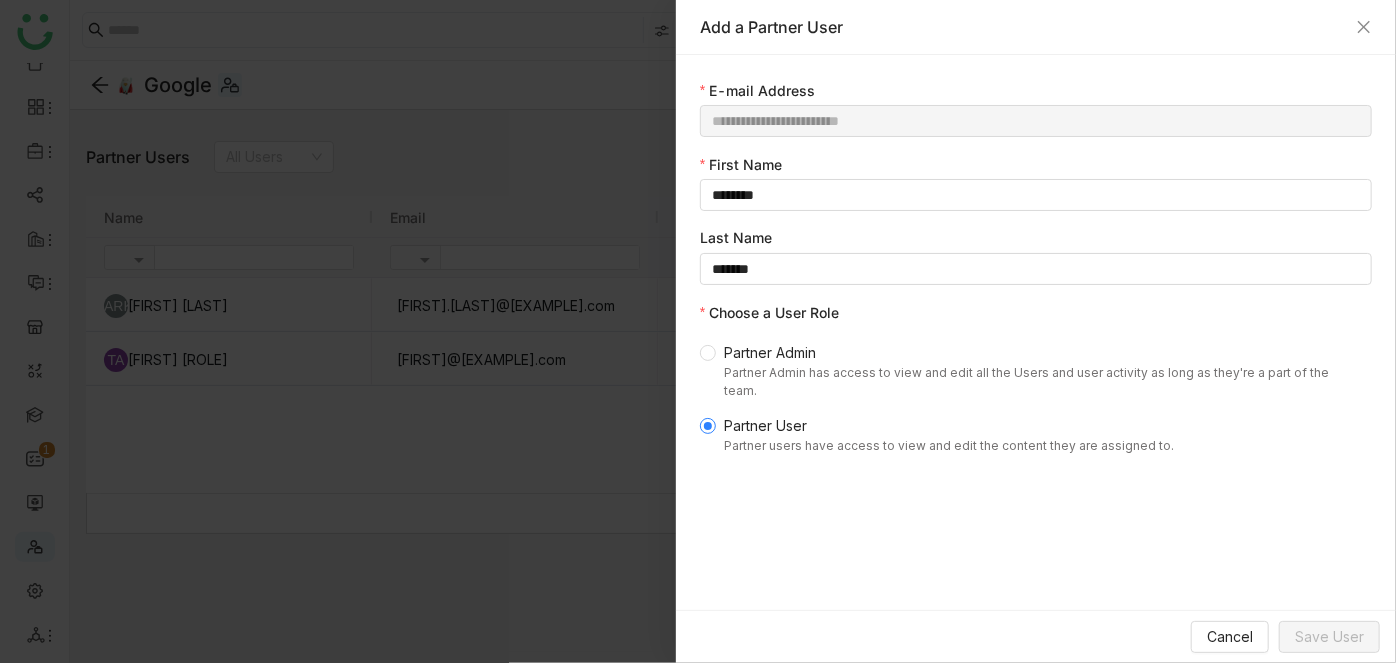 click on "Partner Admin has access to view and edit all the Users and user activity as long as they're a part of the team." 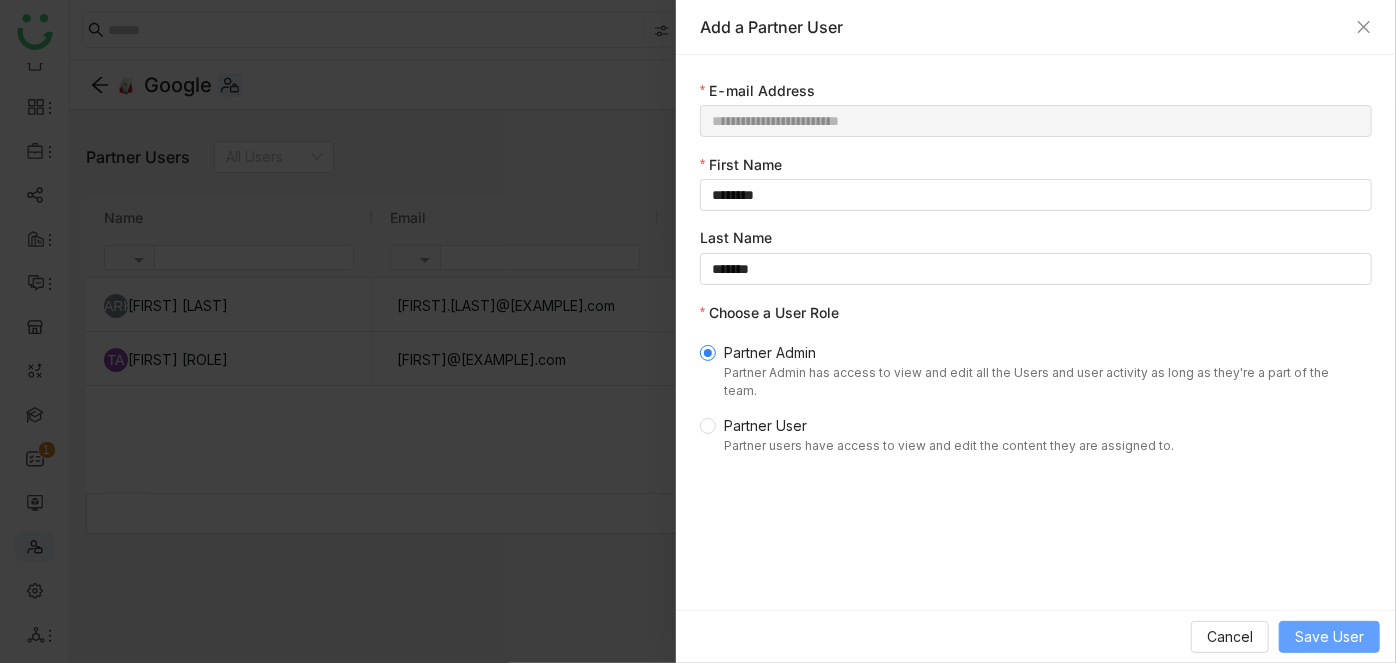 click on "Save User" at bounding box center [1329, 637] 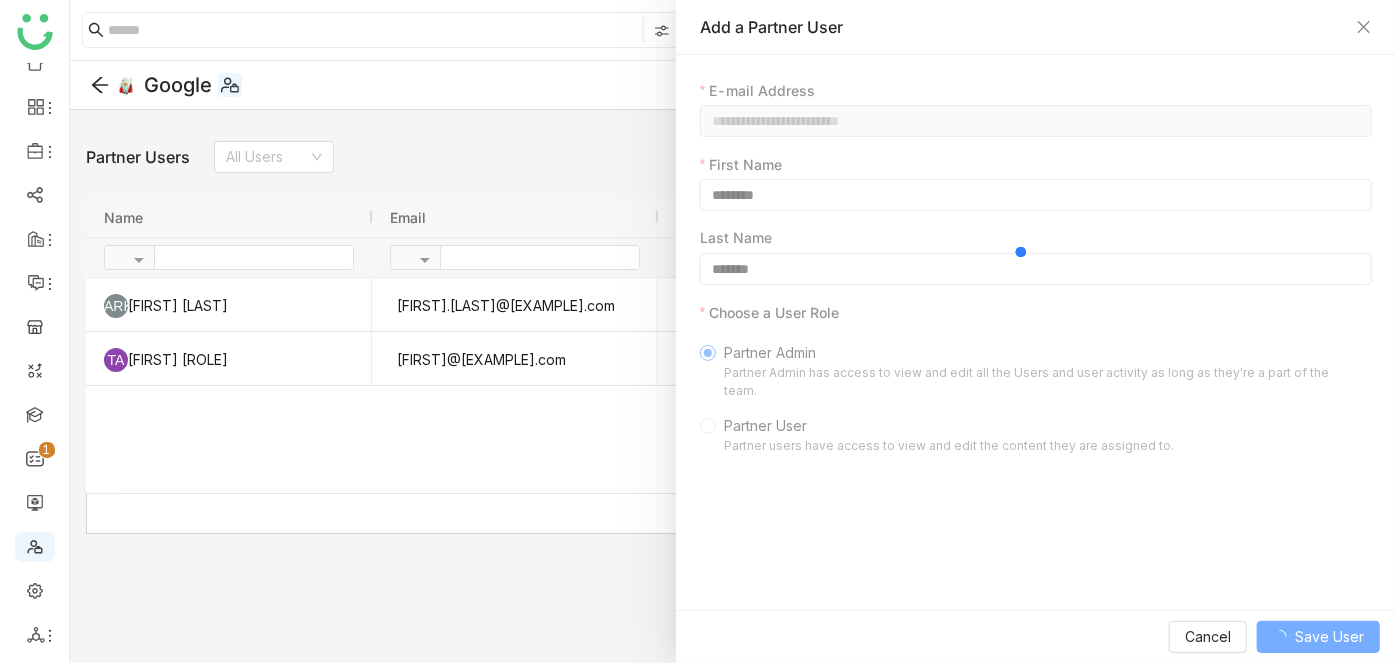 type 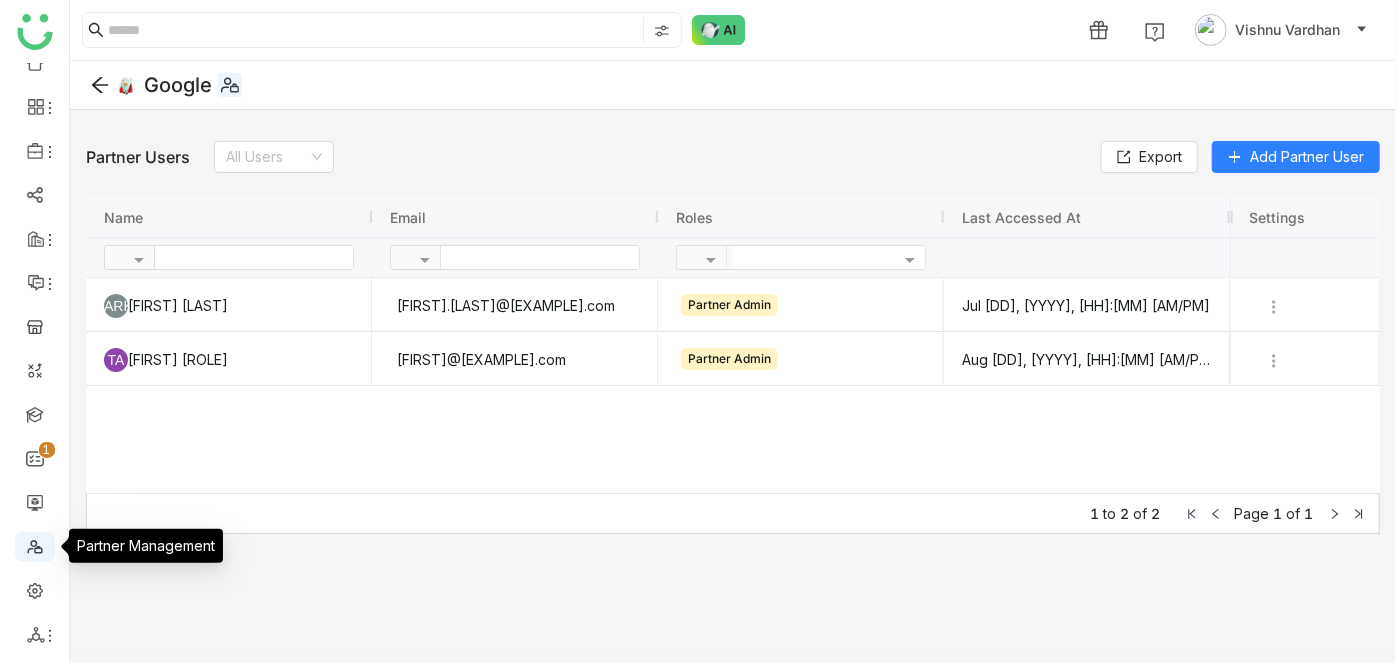 click at bounding box center [35, 545] 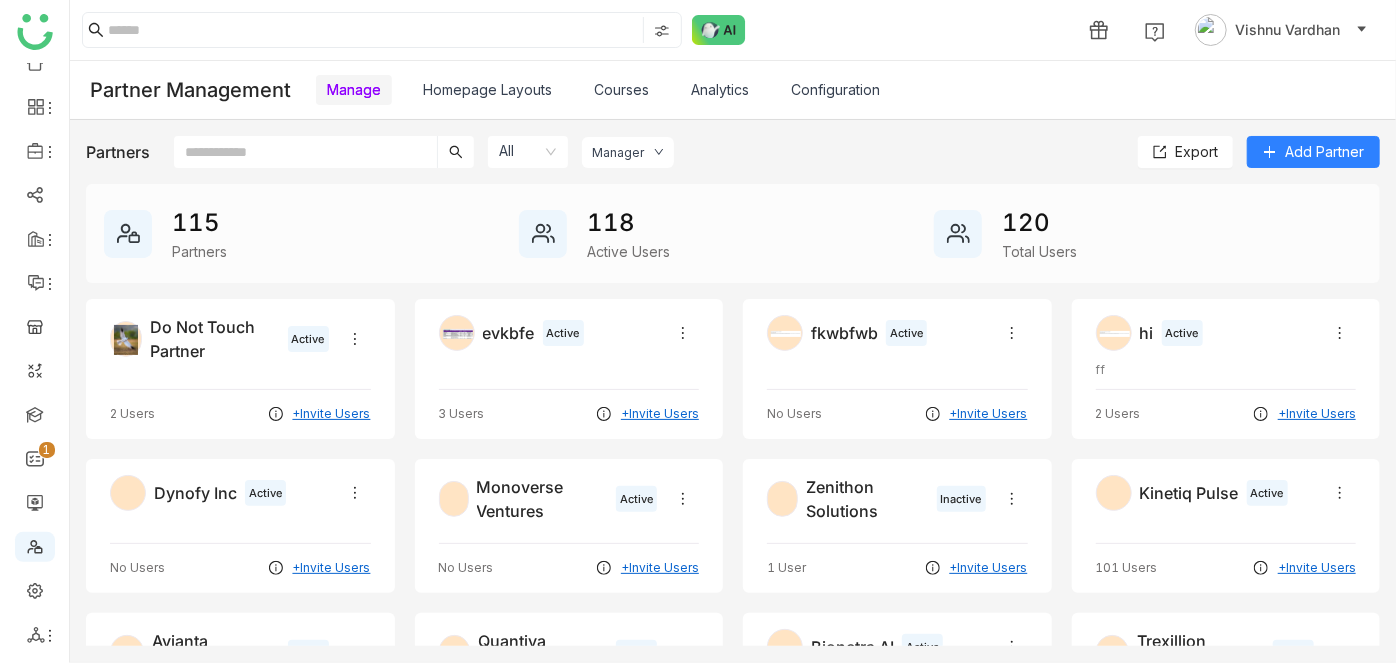 click on "Courses" at bounding box center [621, 89] 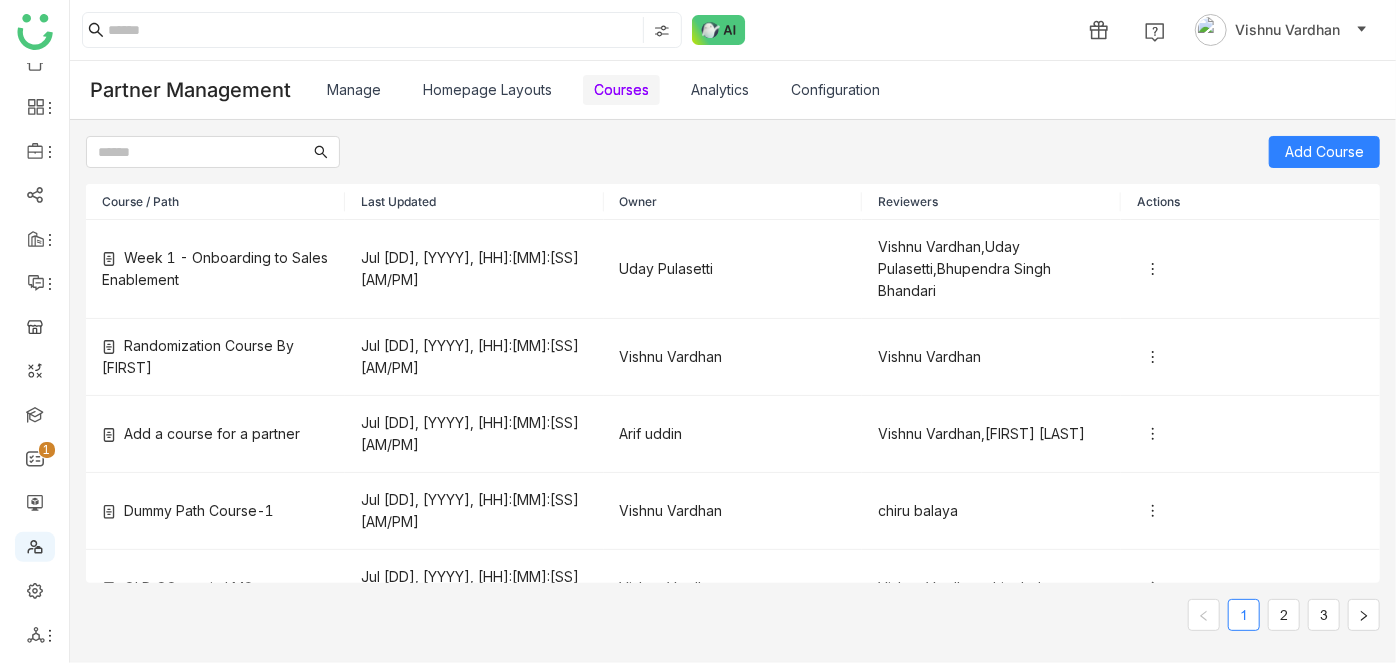 click on "Analytics" at bounding box center (720, 89) 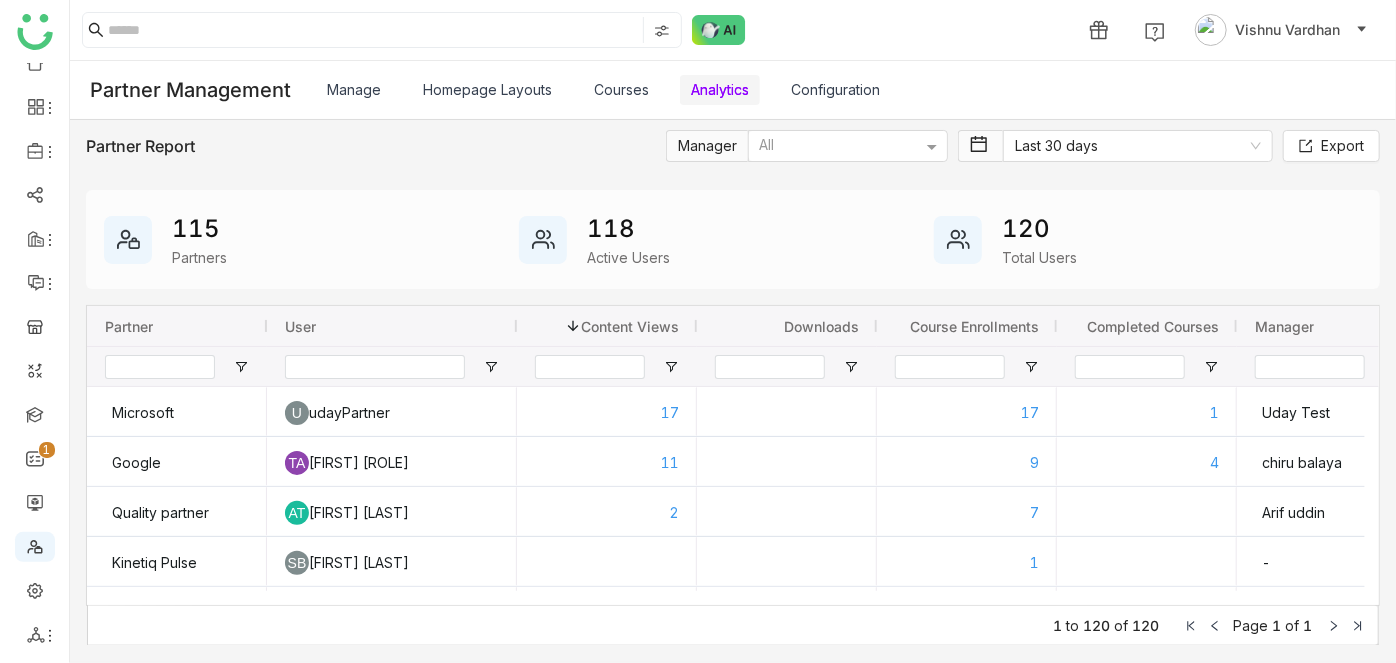 click on "Courses" at bounding box center [621, 89] 